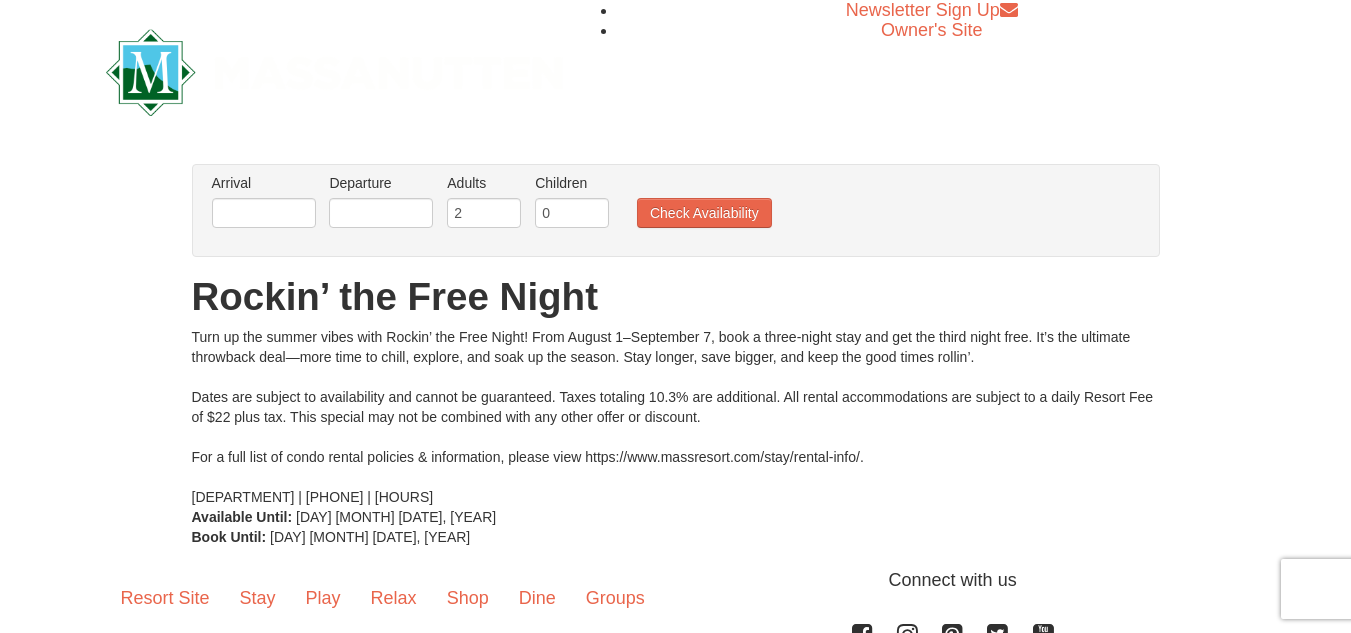 scroll, scrollTop: 0, scrollLeft: 0, axis: both 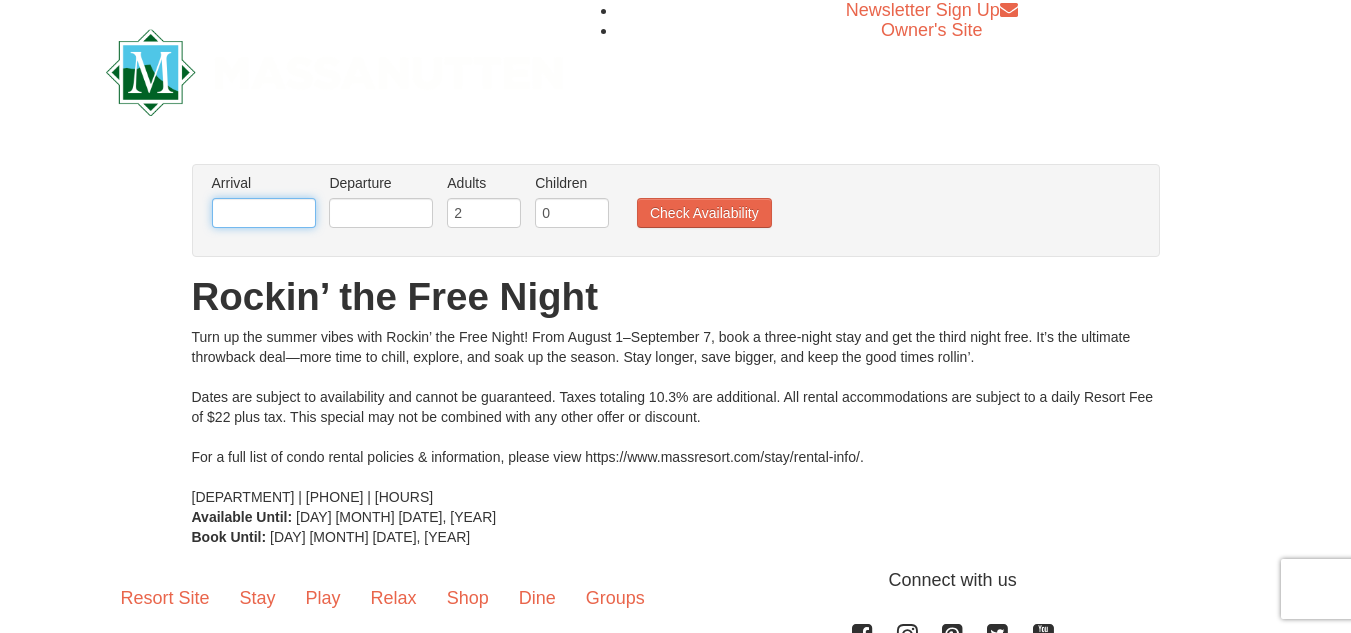 click at bounding box center [264, 213] 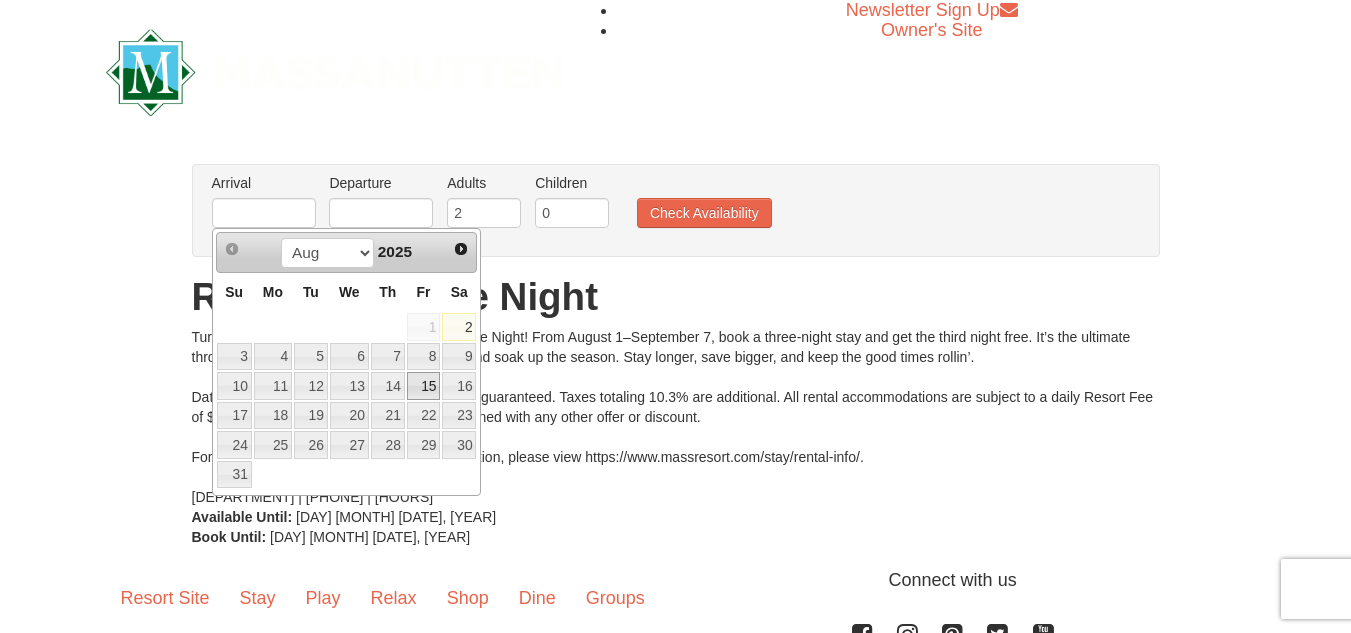 click on "15" at bounding box center [424, 386] 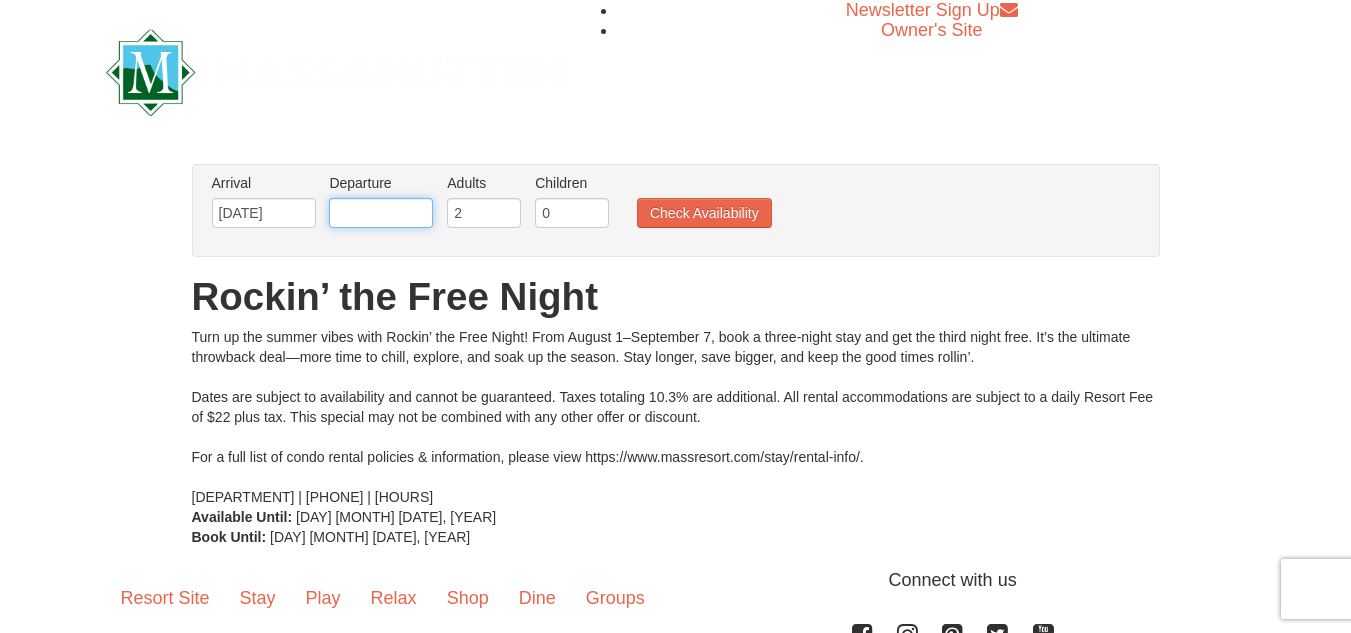 click at bounding box center [381, 213] 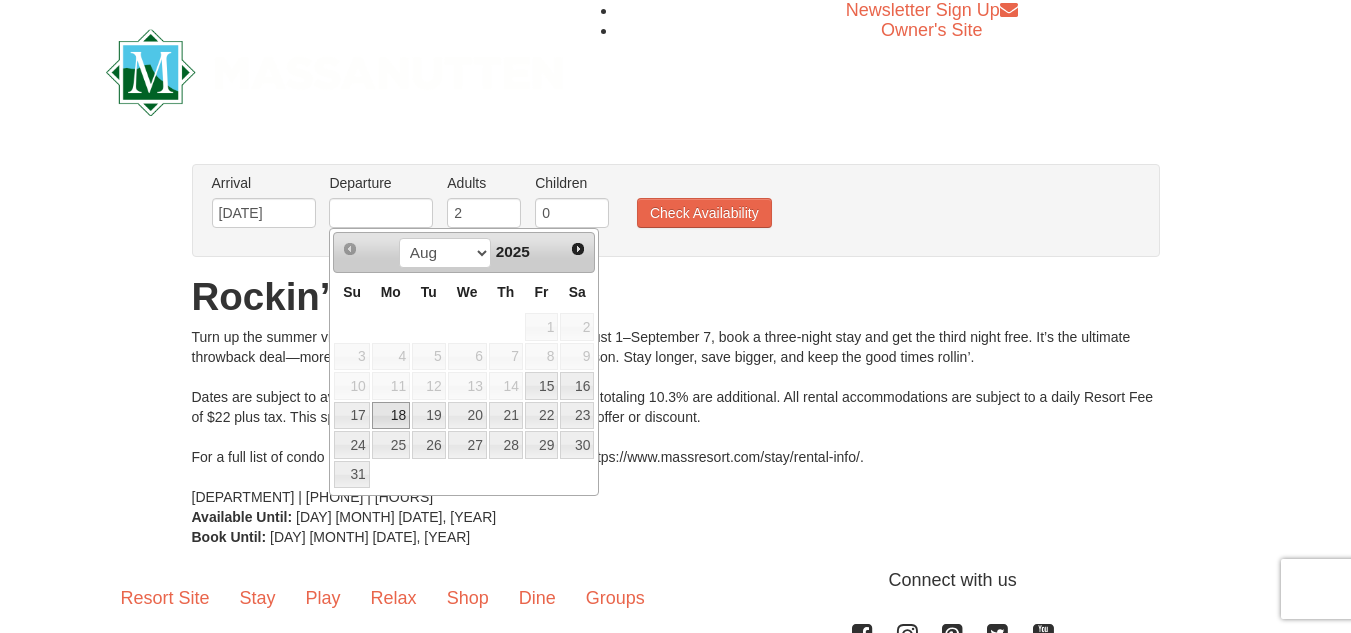 click on "18" at bounding box center [391, 416] 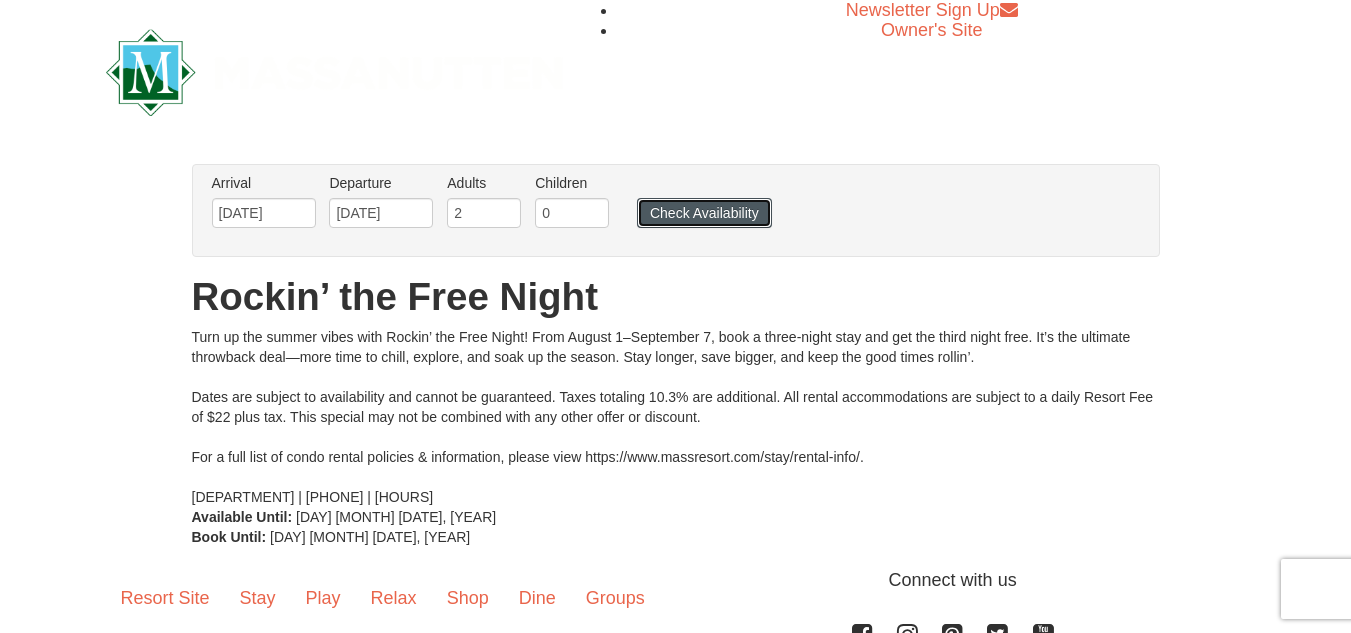 click on "Check Availability" at bounding box center [704, 213] 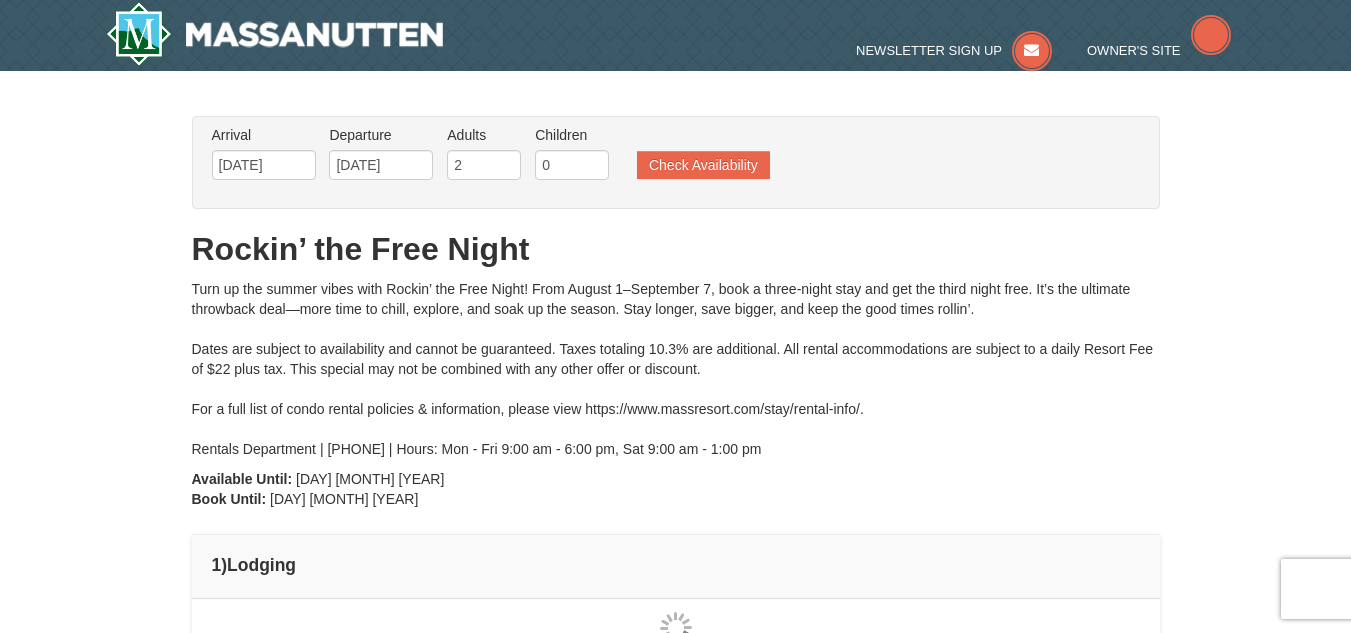 scroll, scrollTop: 0, scrollLeft: 0, axis: both 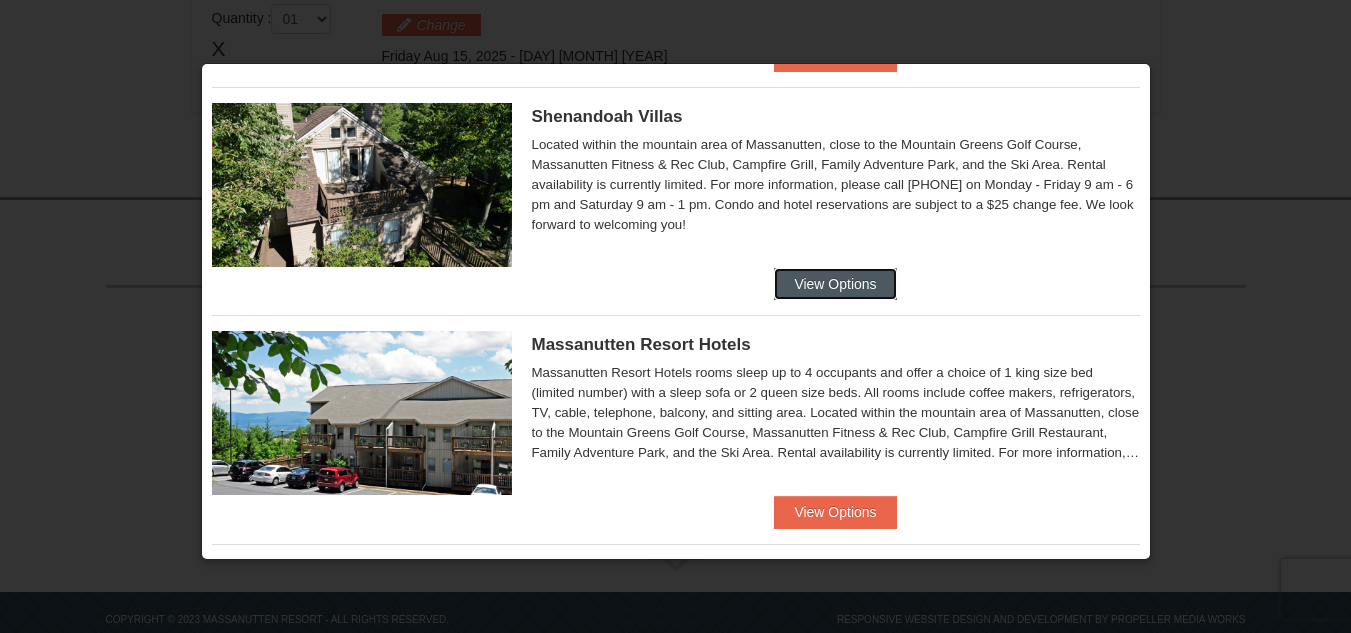click on "View Options" at bounding box center [835, 284] 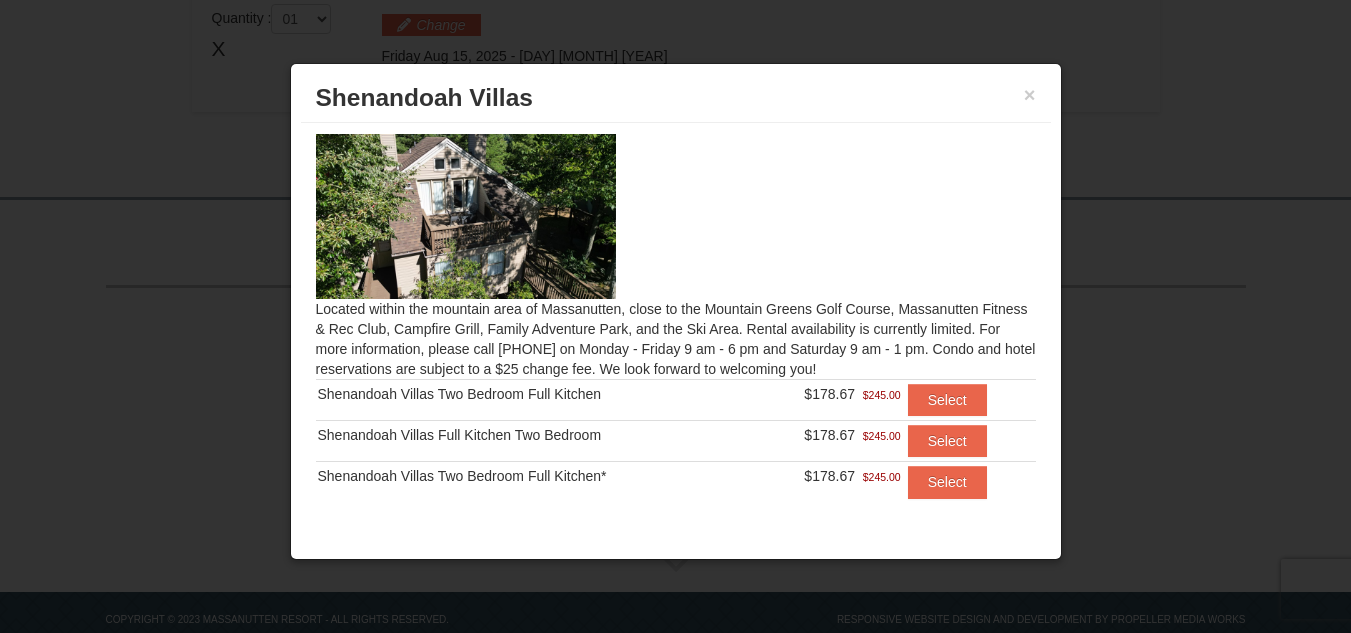 scroll, scrollTop: 0, scrollLeft: 0, axis: both 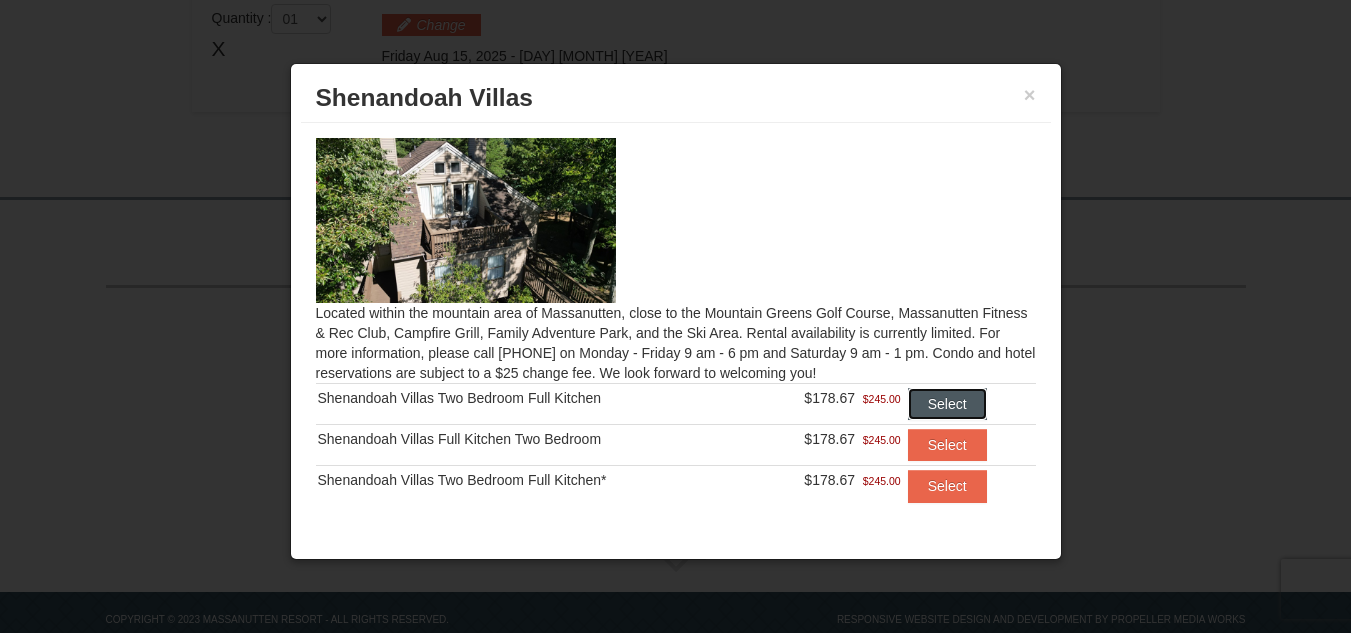 click on "Select" at bounding box center (947, 404) 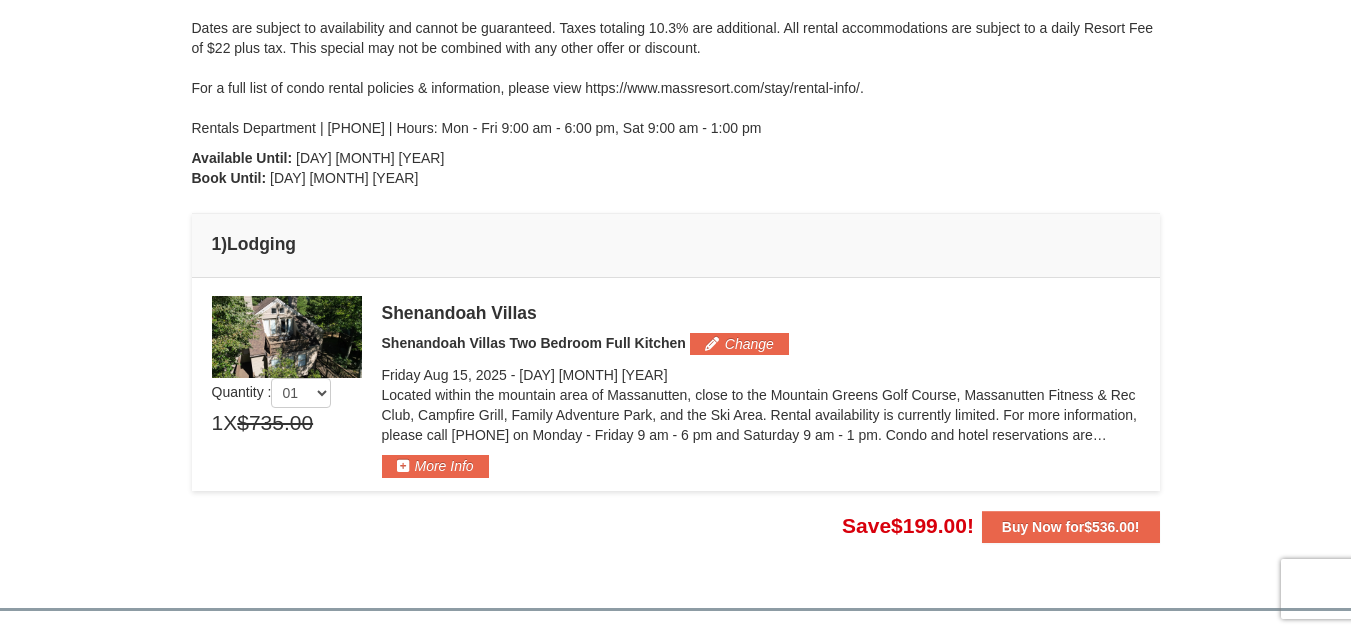 scroll, scrollTop: 312, scrollLeft: 0, axis: vertical 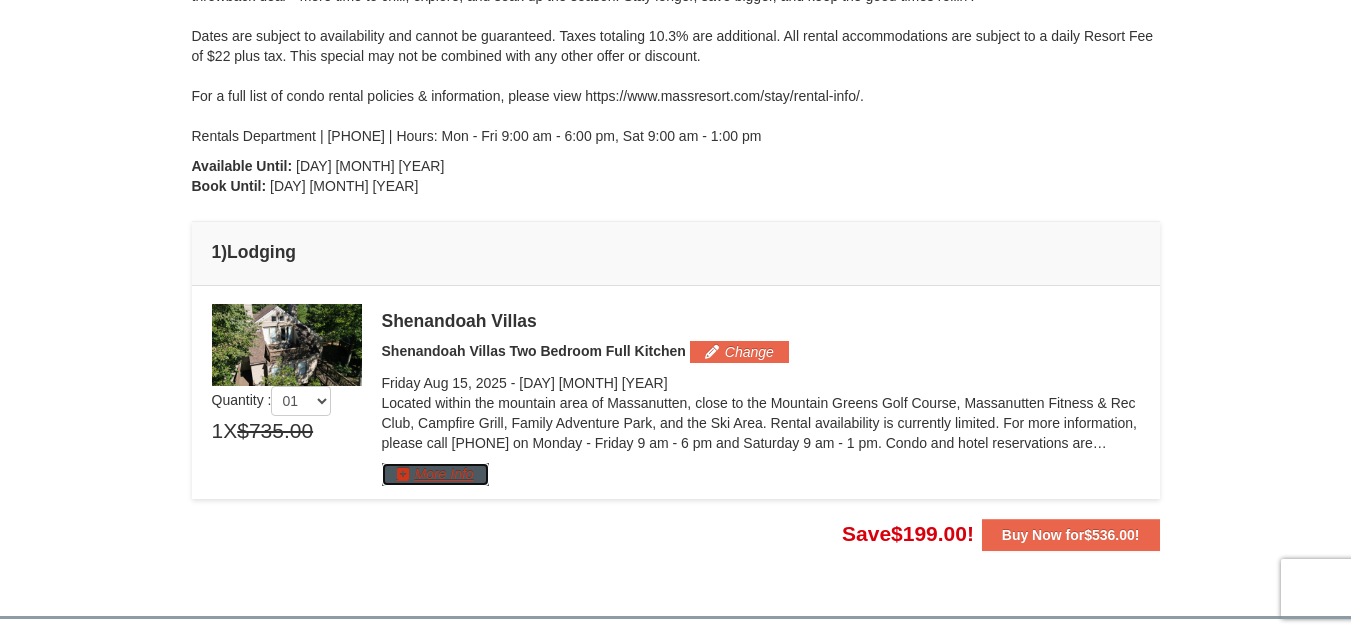 click on "More Info" at bounding box center [435, 474] 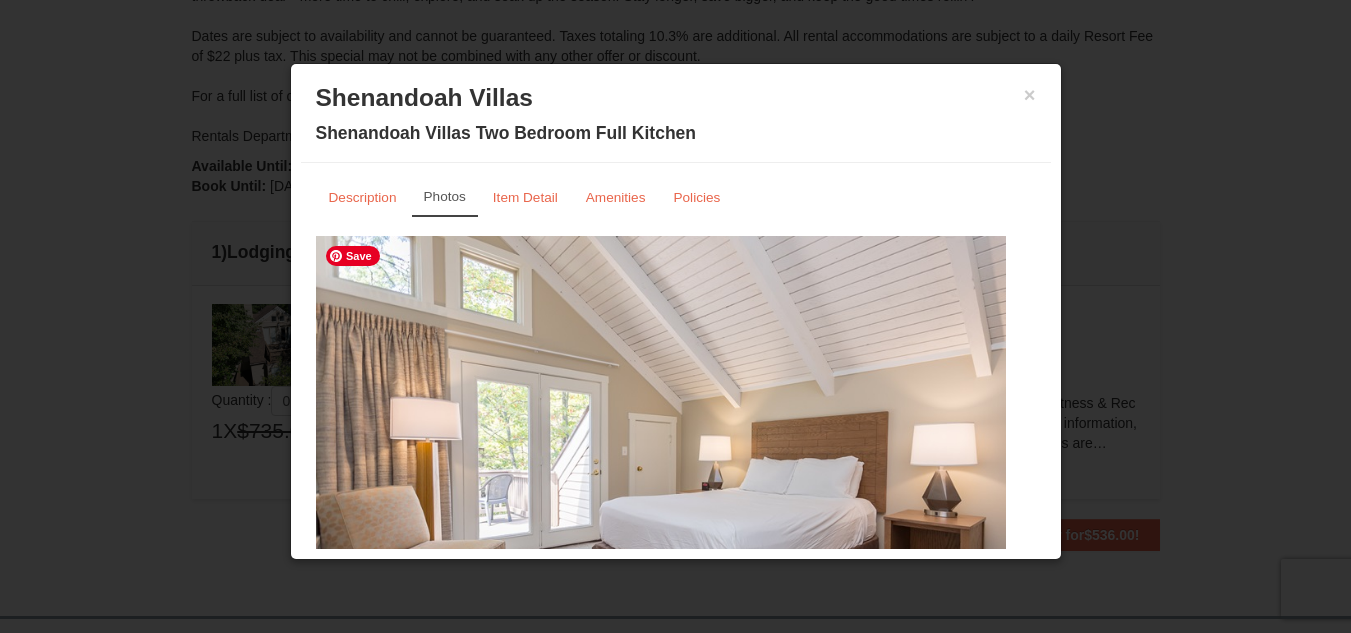scroll, scrollTop: 101, scrollLeft: 0, axis: vertical 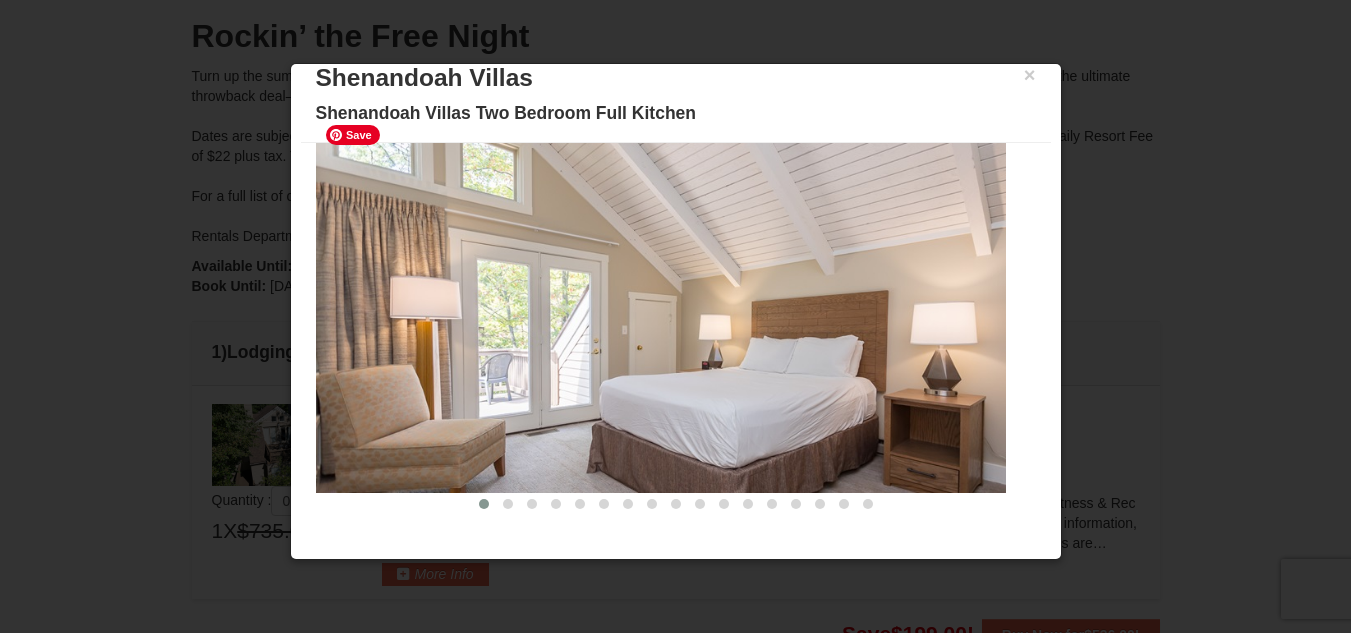 click at bounding box center (661, 304) 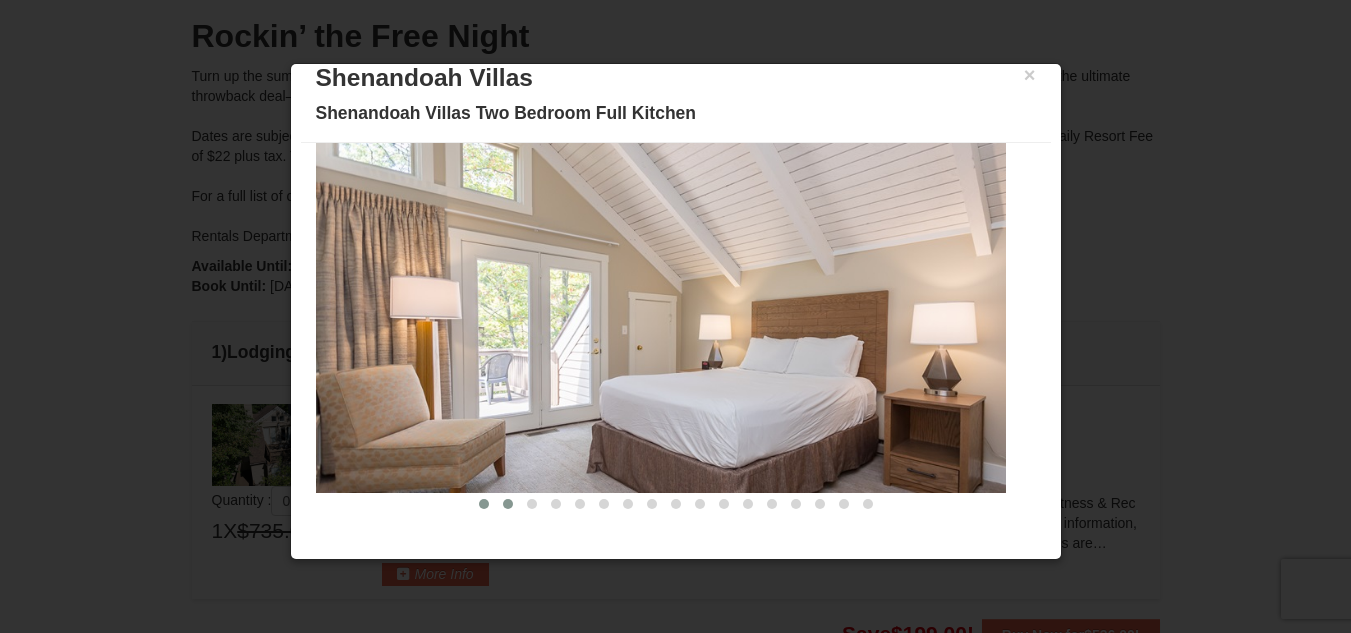 click at bounding box center [508, 504] 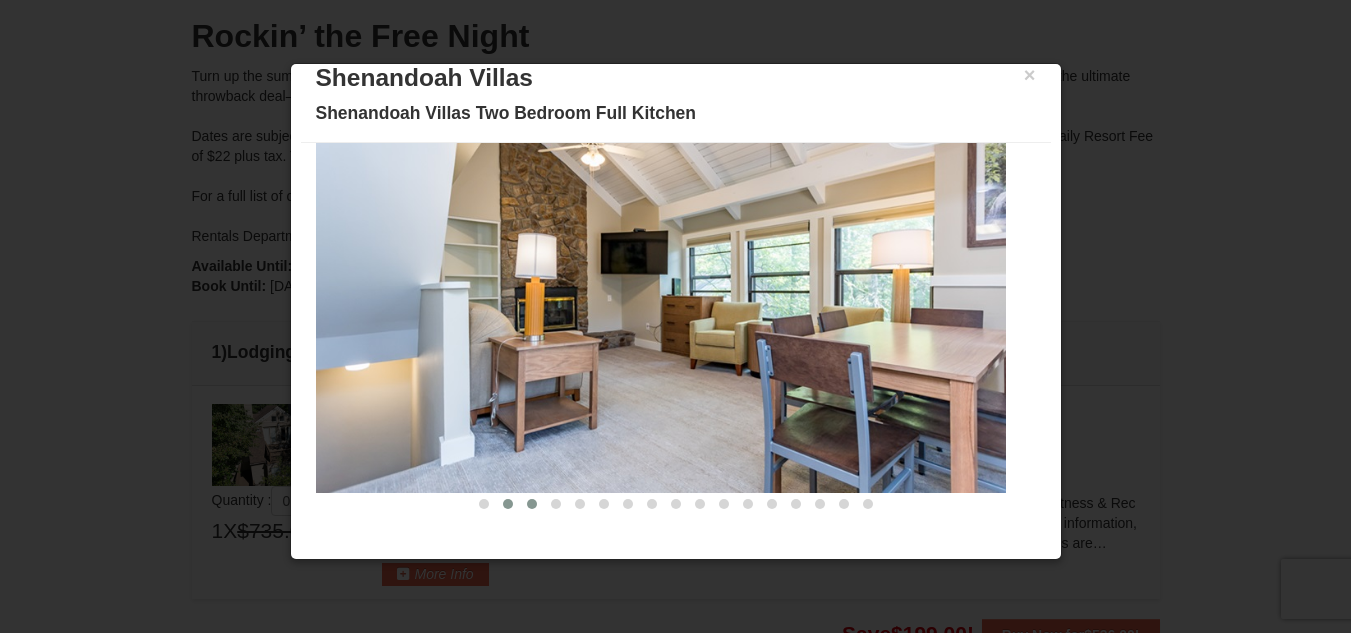 click at bounding box center [532, 504] 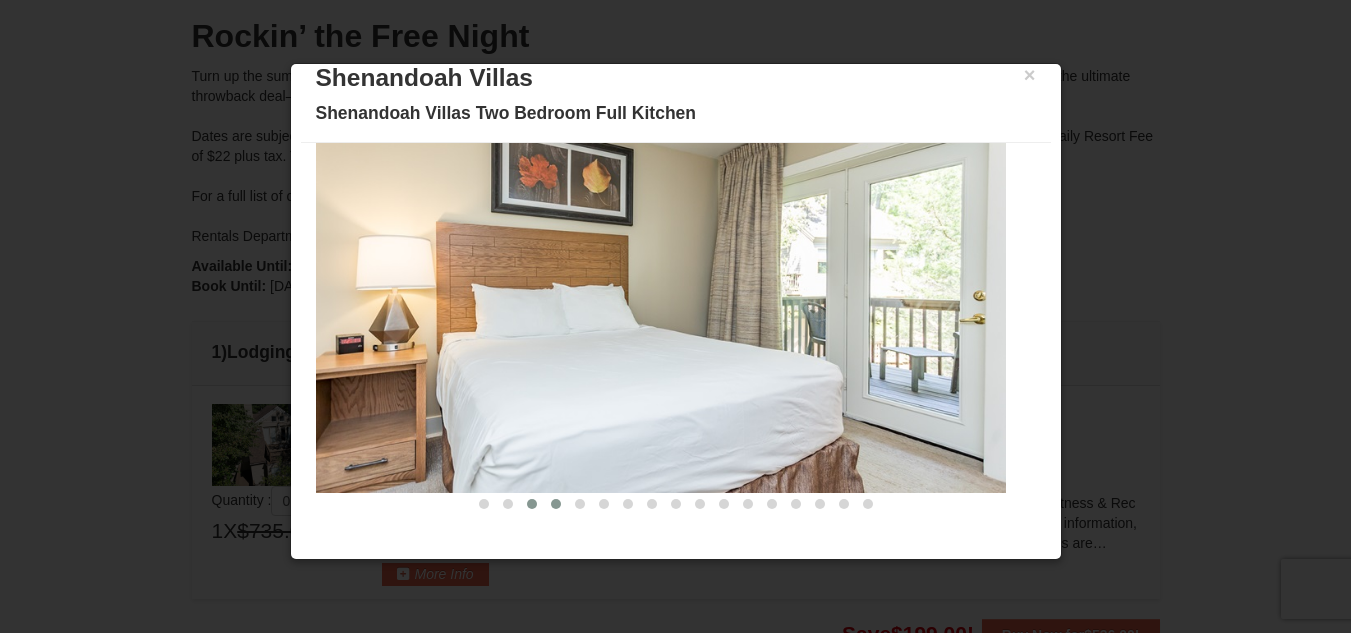 click at bounding box center [556, 504] 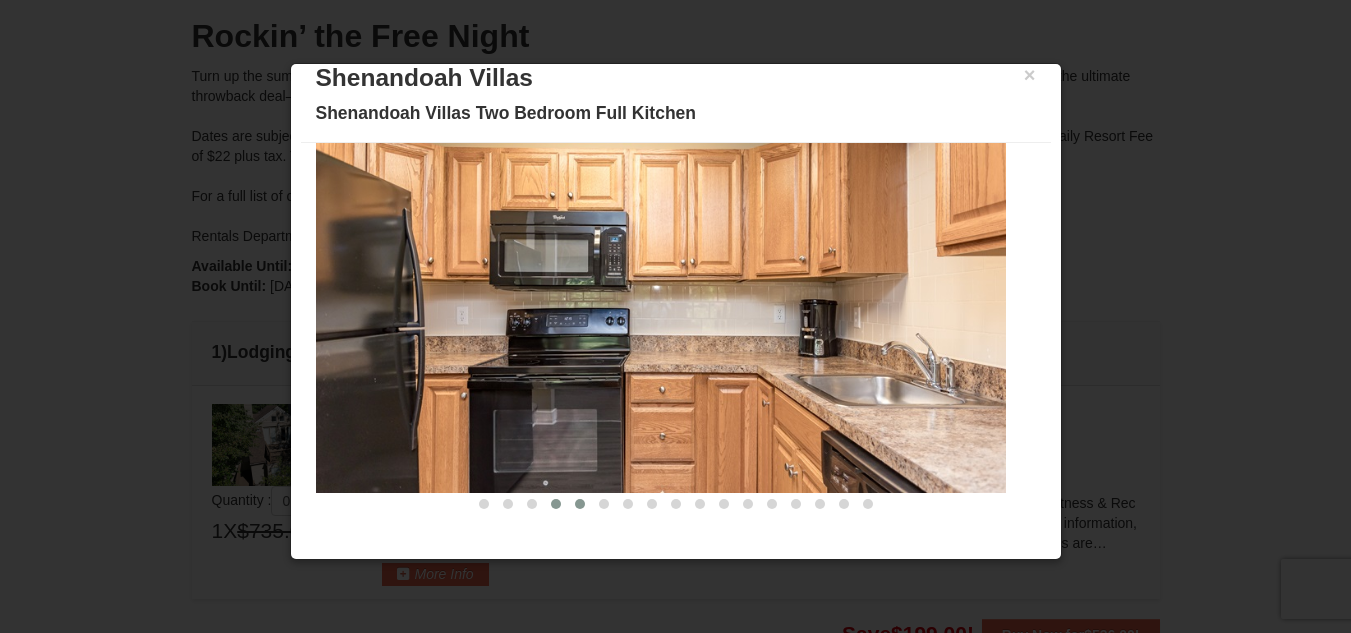 click at bounding box center (580, 504) 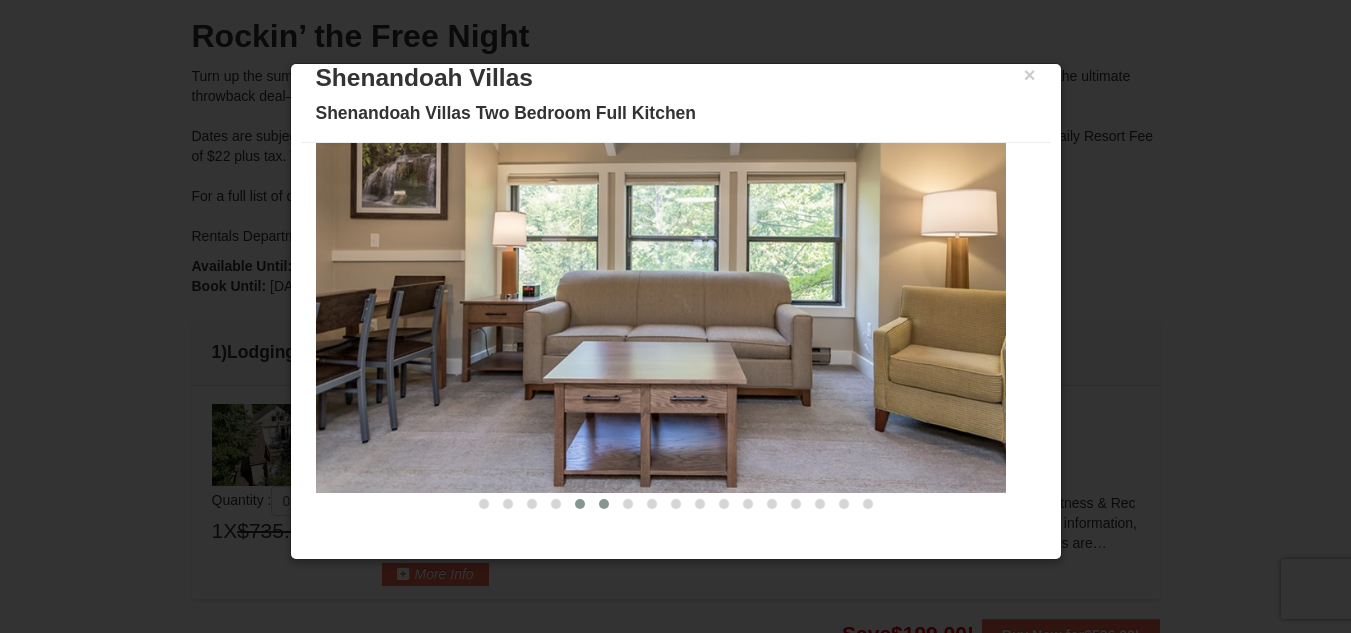 click at bounding box center (604, 504) 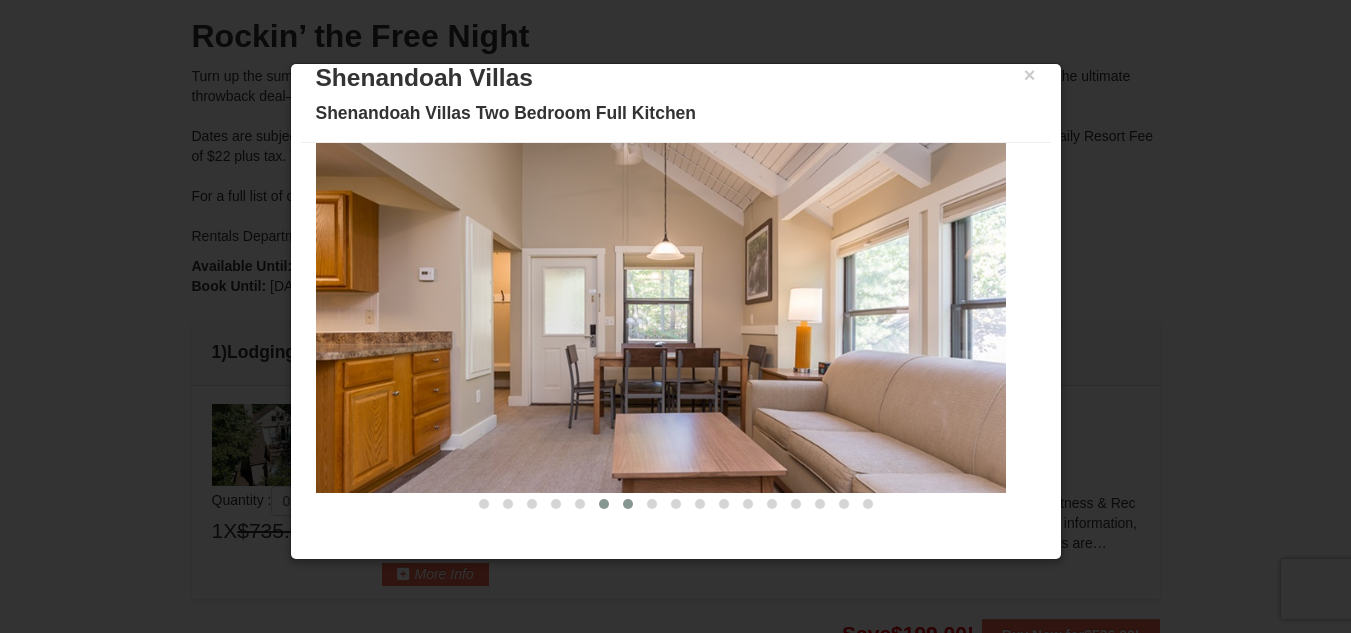 click at bounding box center [628, 504] 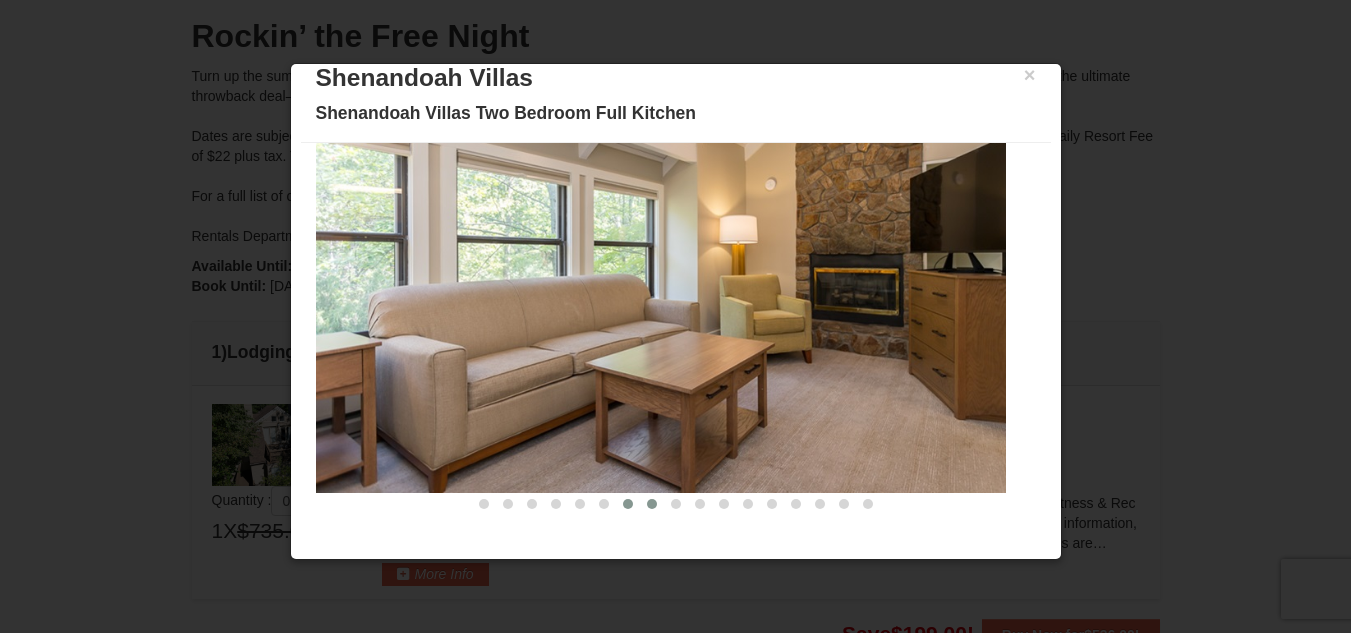 click at bounding box center (652, 504) 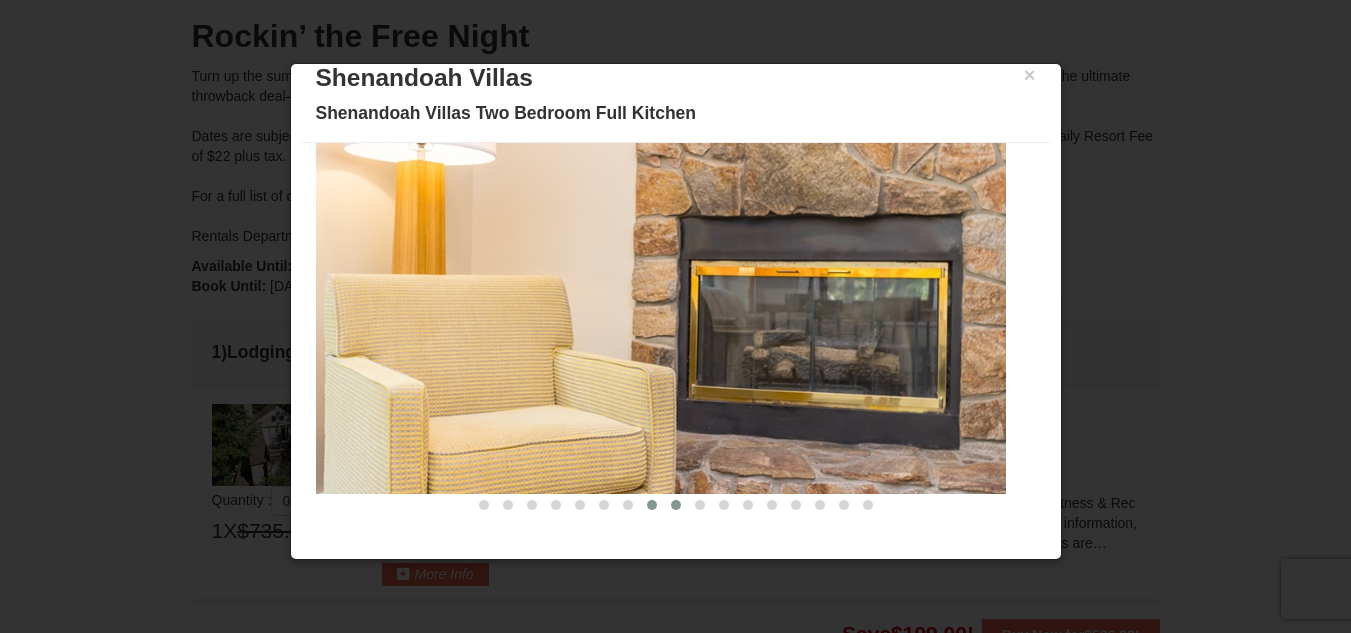 click at bounding box center [676, 505] 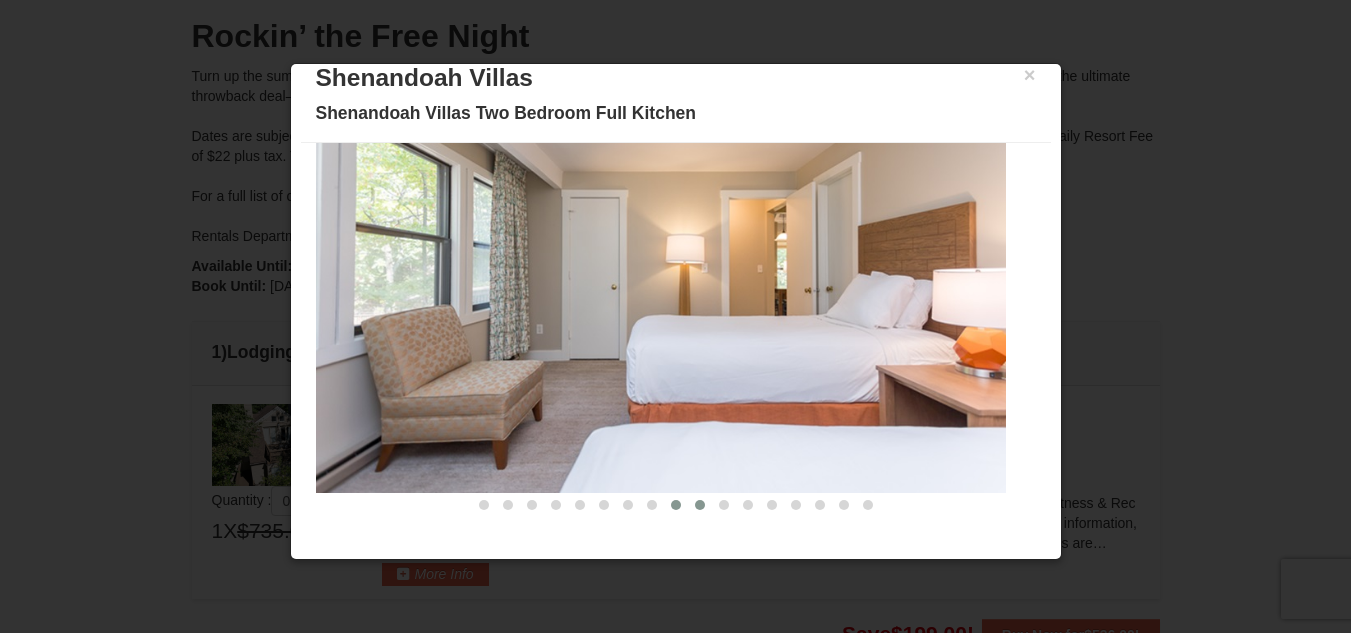click at bounding box center (700, 505) 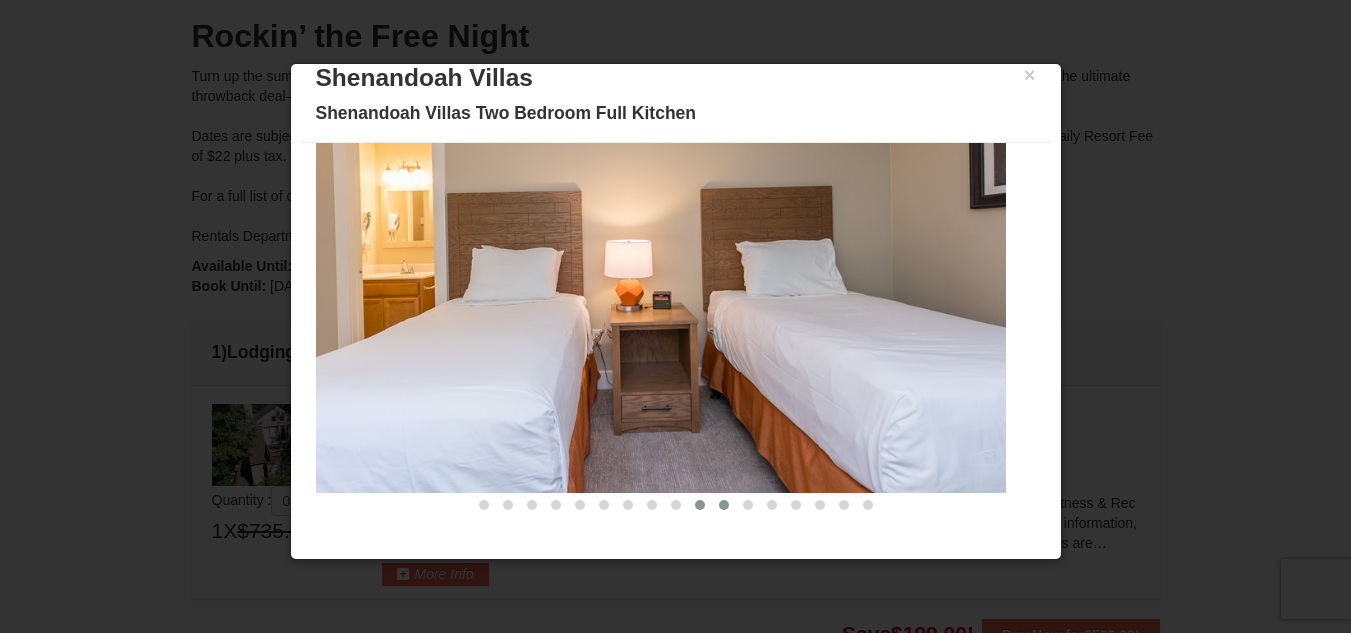 click at bounding box center [724, 505] 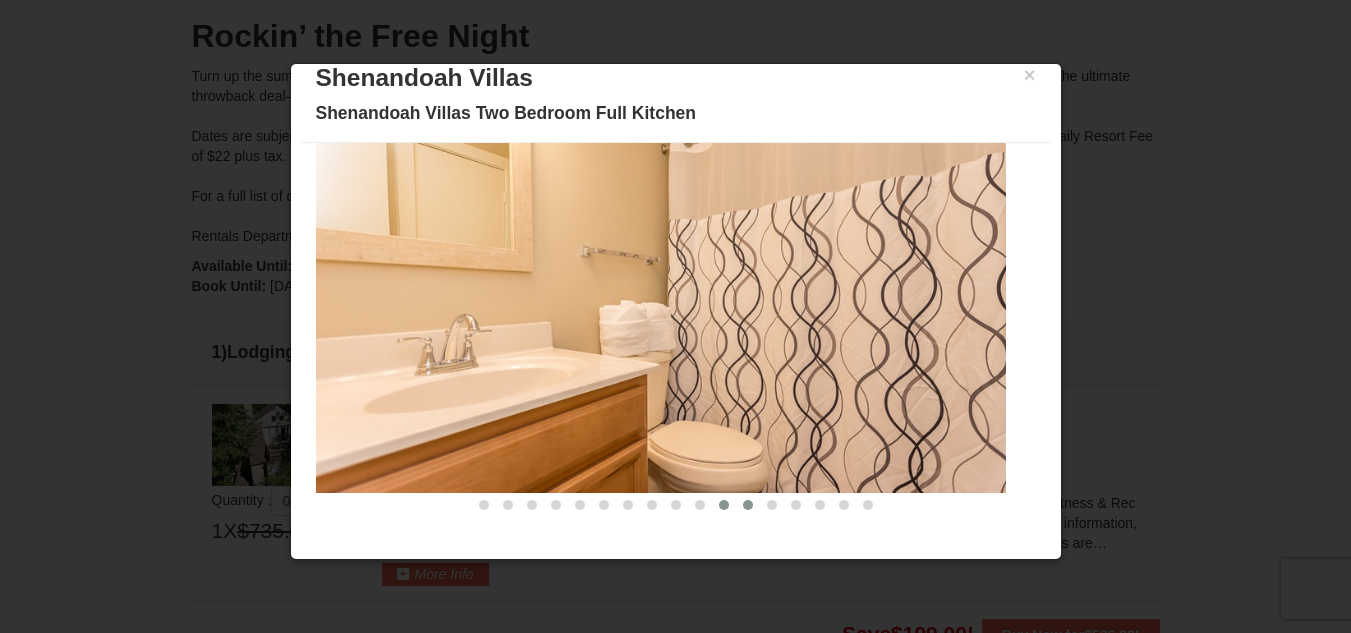 click at bounding box center [748, 505] 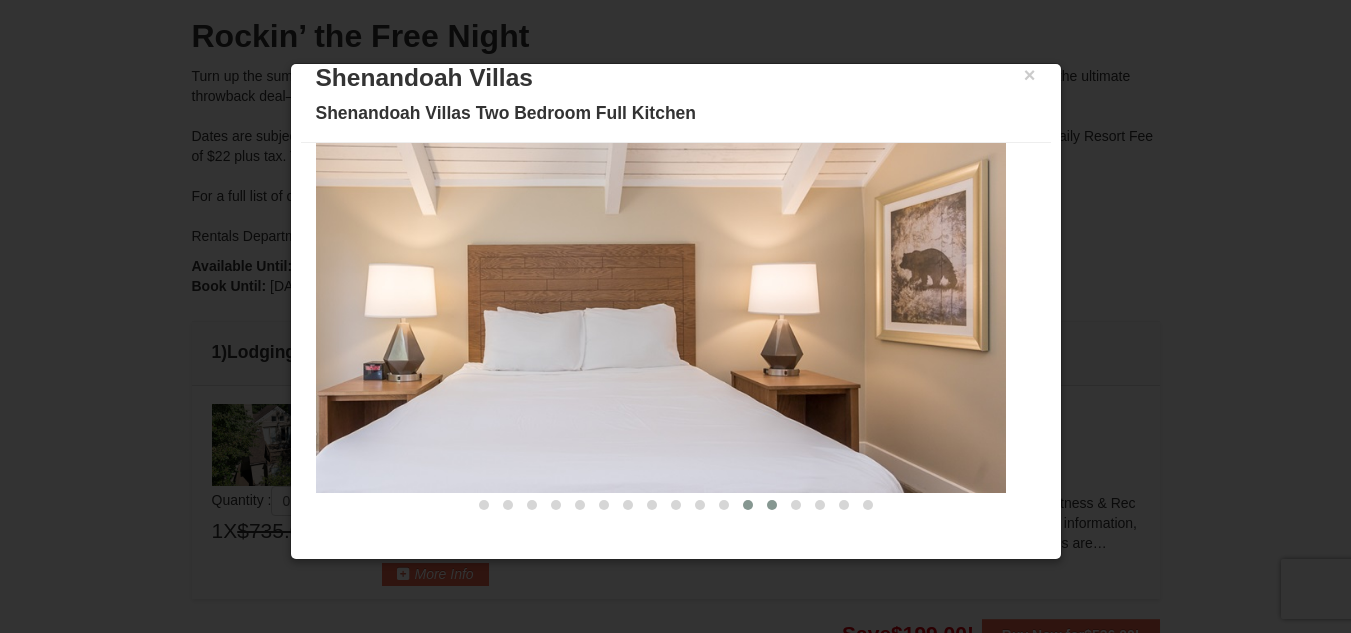 click at bounding box center [772, 505] 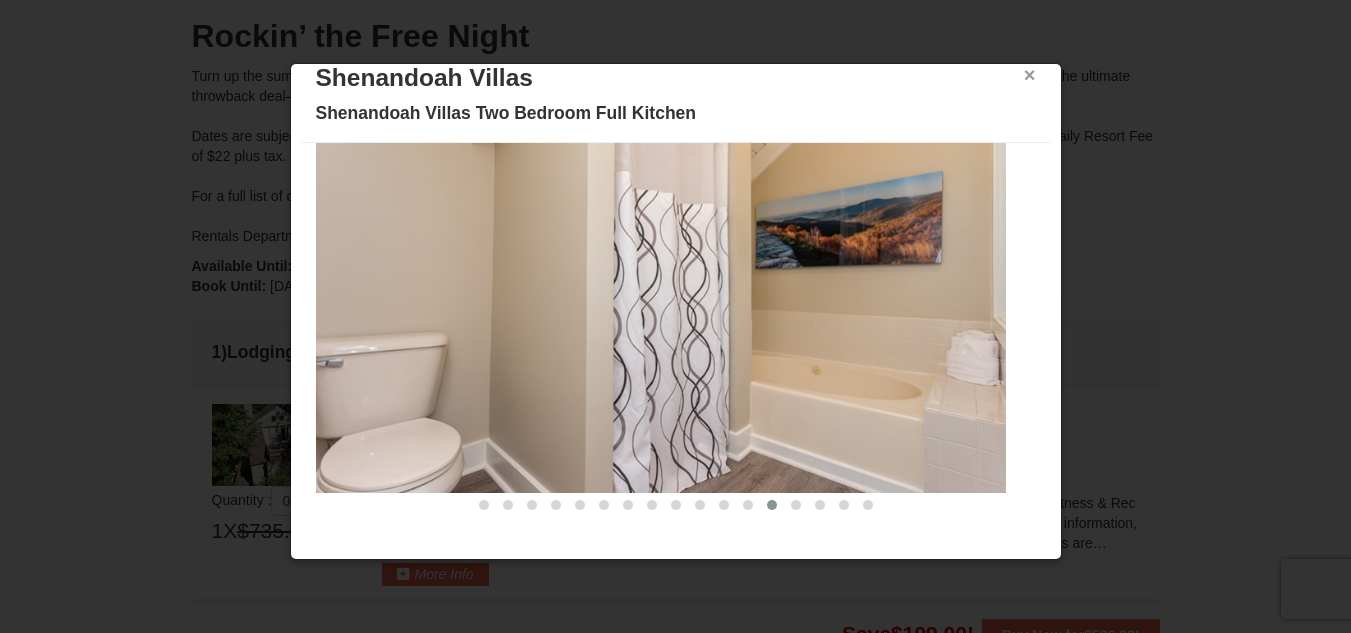 click on "×" at bounding box center (1030, 75) 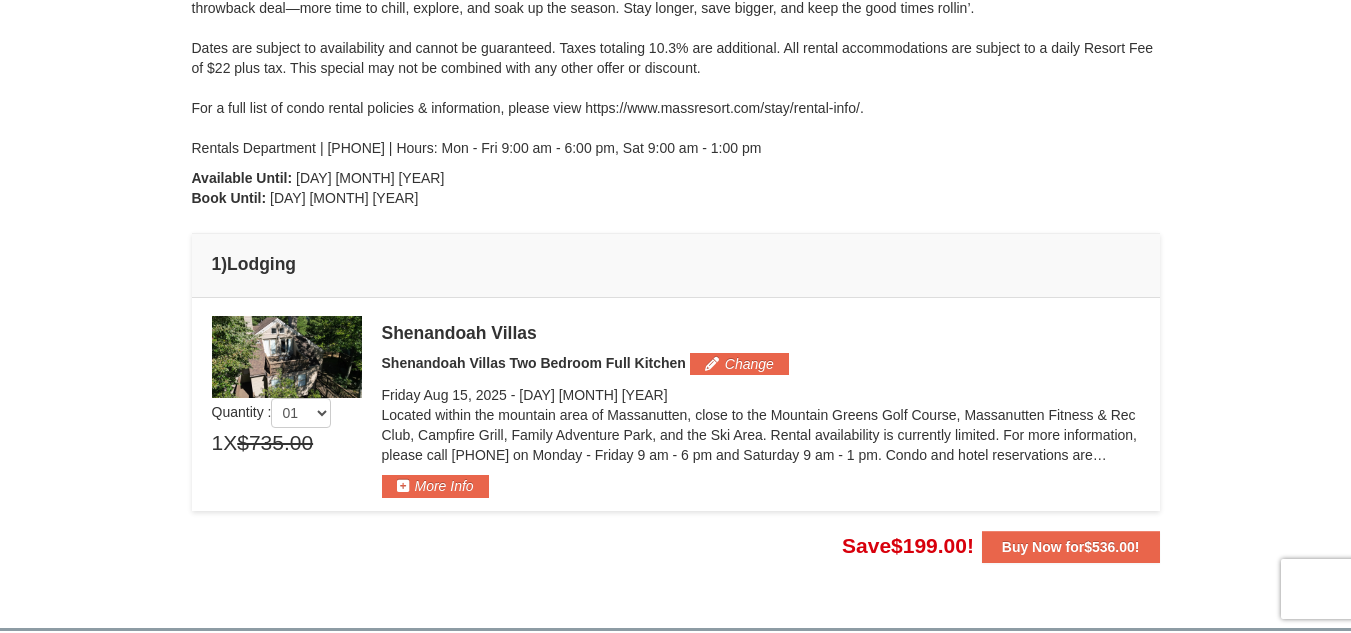 scroll, scrollTop: 400, scrollLeft: 0, axis: vertical 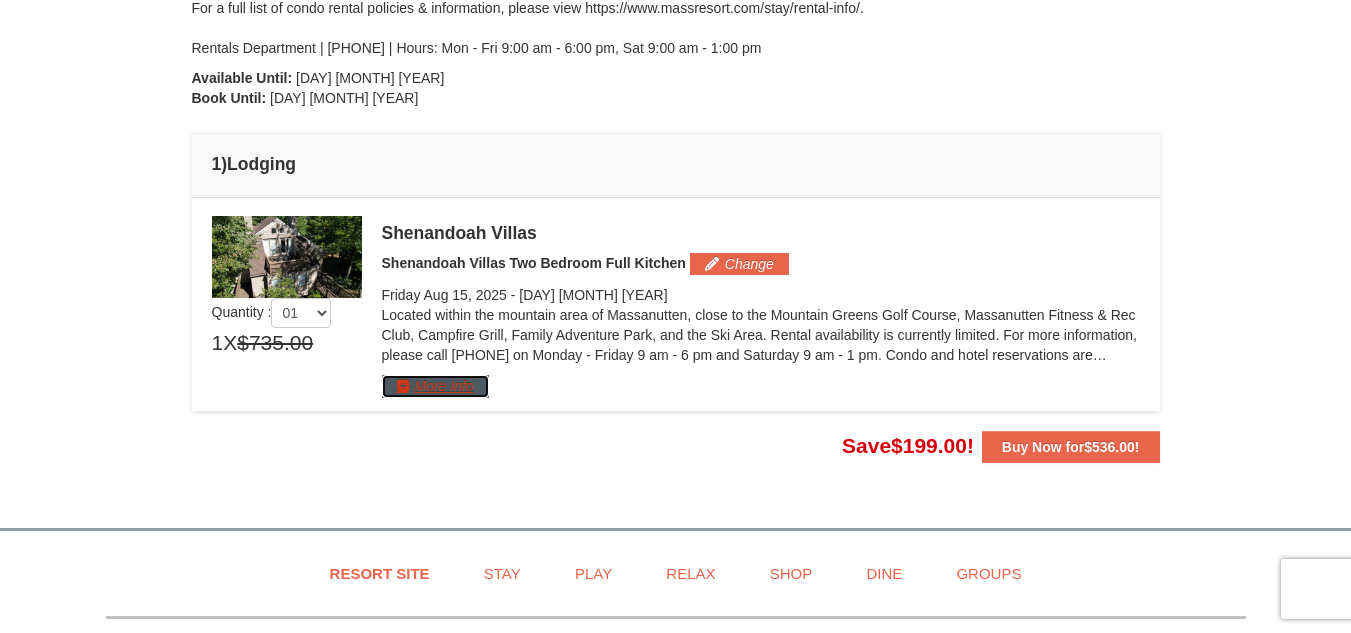 click on "More Info" at bounding box center (435, 386) 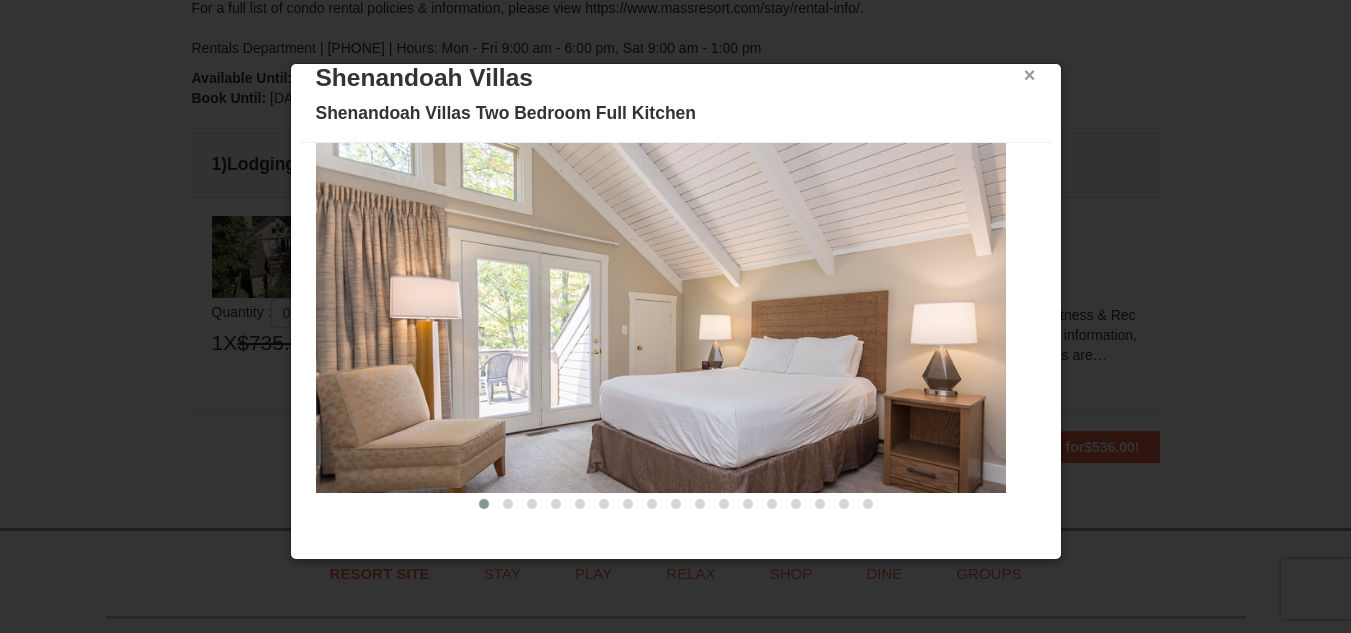 click on "×" at bounding box center [1030, 75] 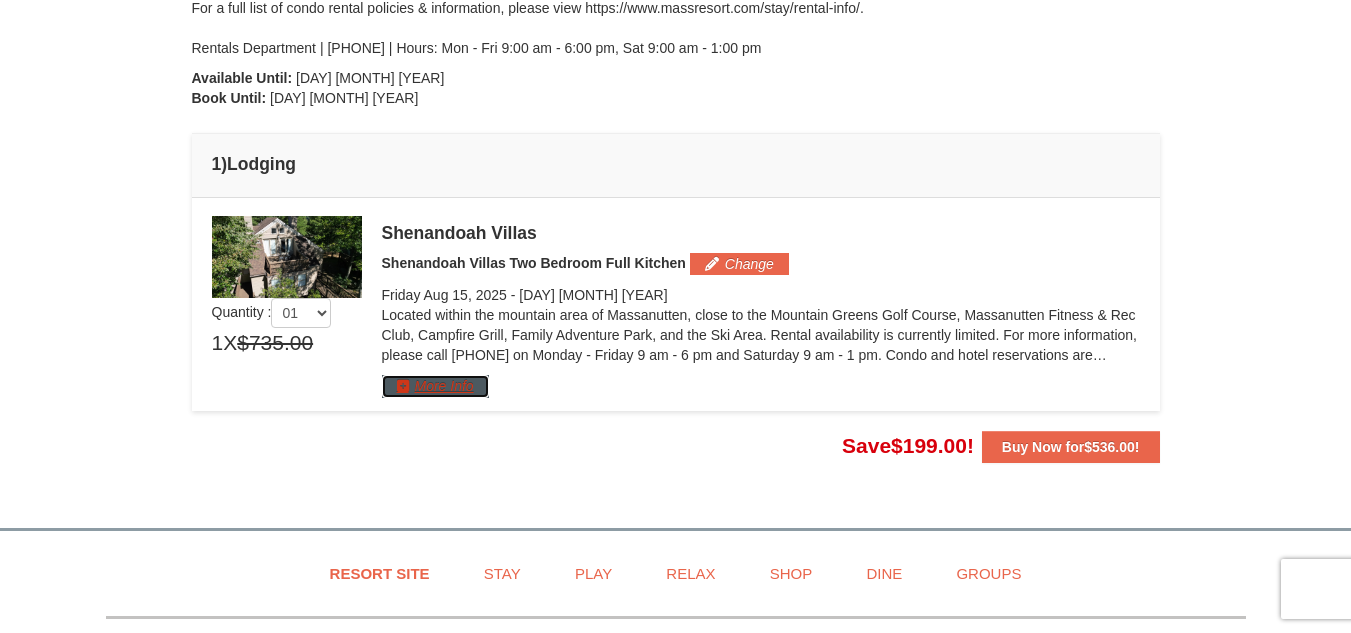 click on "More Info" at bounding box center [435, 386] 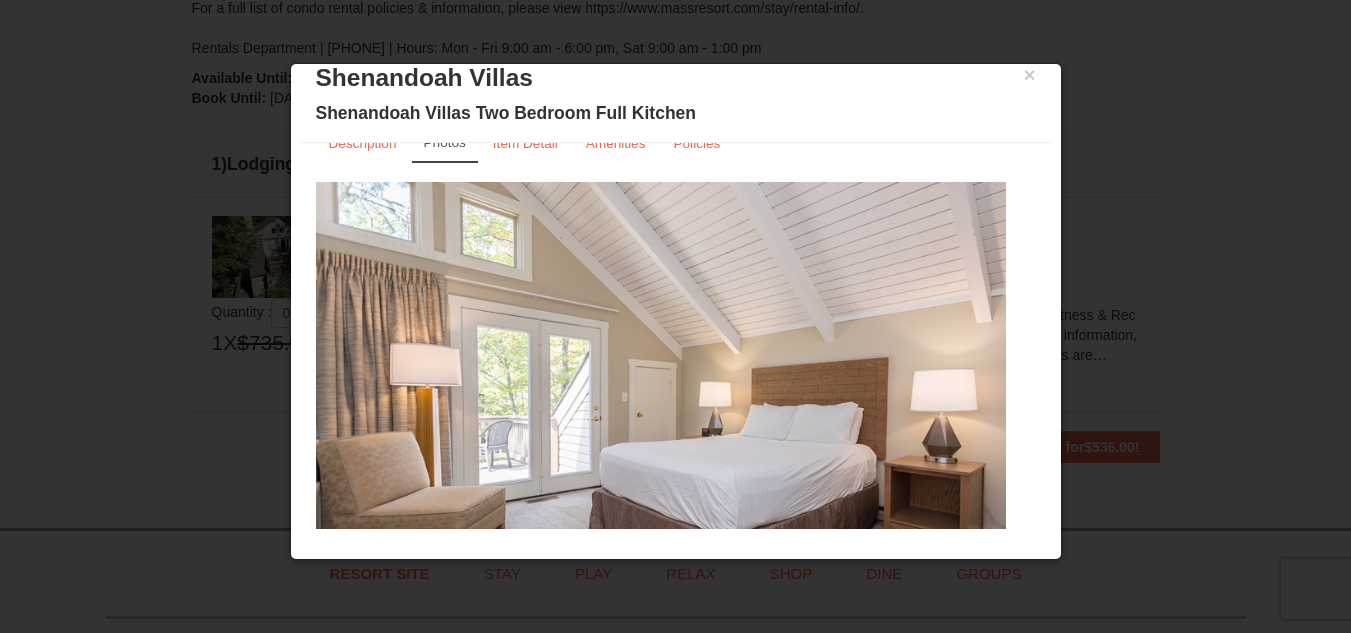 scroll, scrollTop: 0, scrollLeft: 0, axis: both 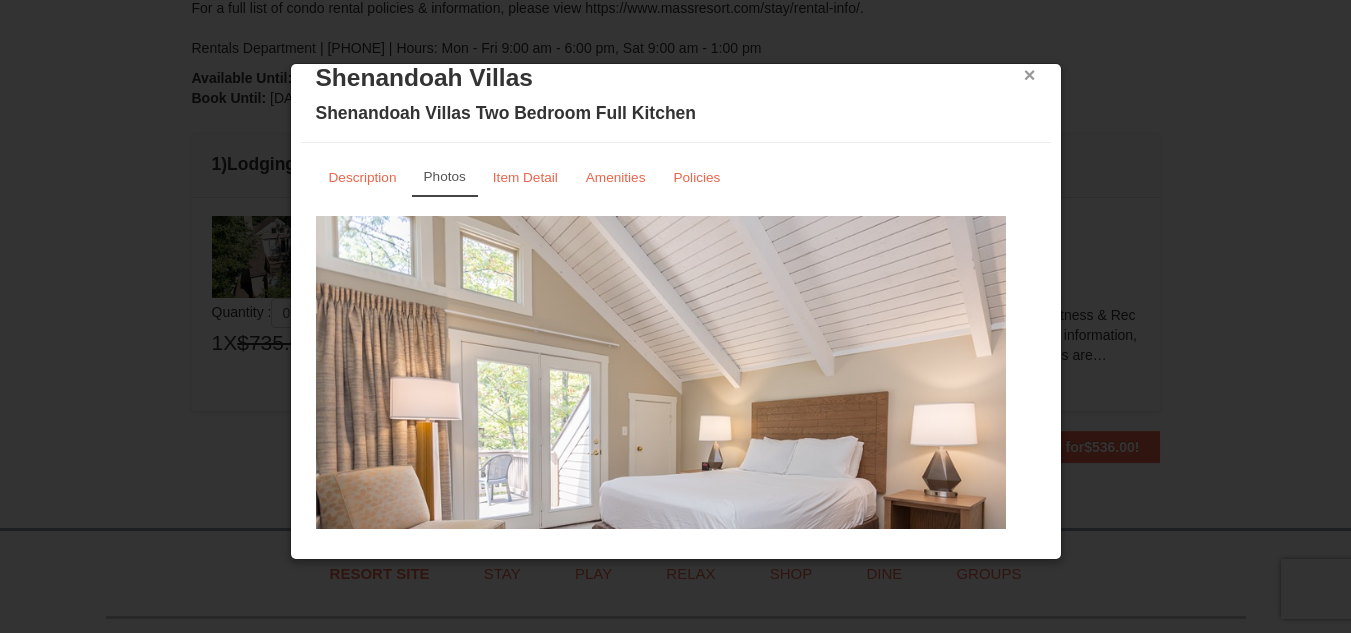 click on "×" at bounding box center [1030, 75] 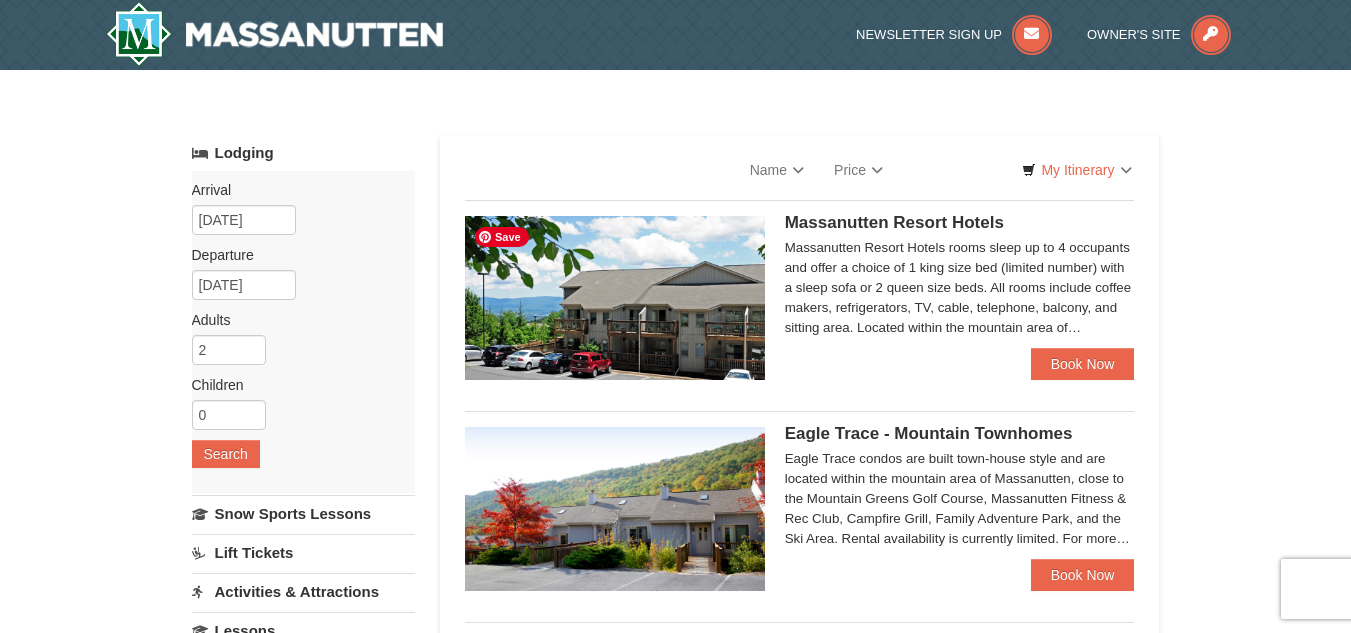 scroll, scrollTop: 0, scrollLeft: 0, axis: both 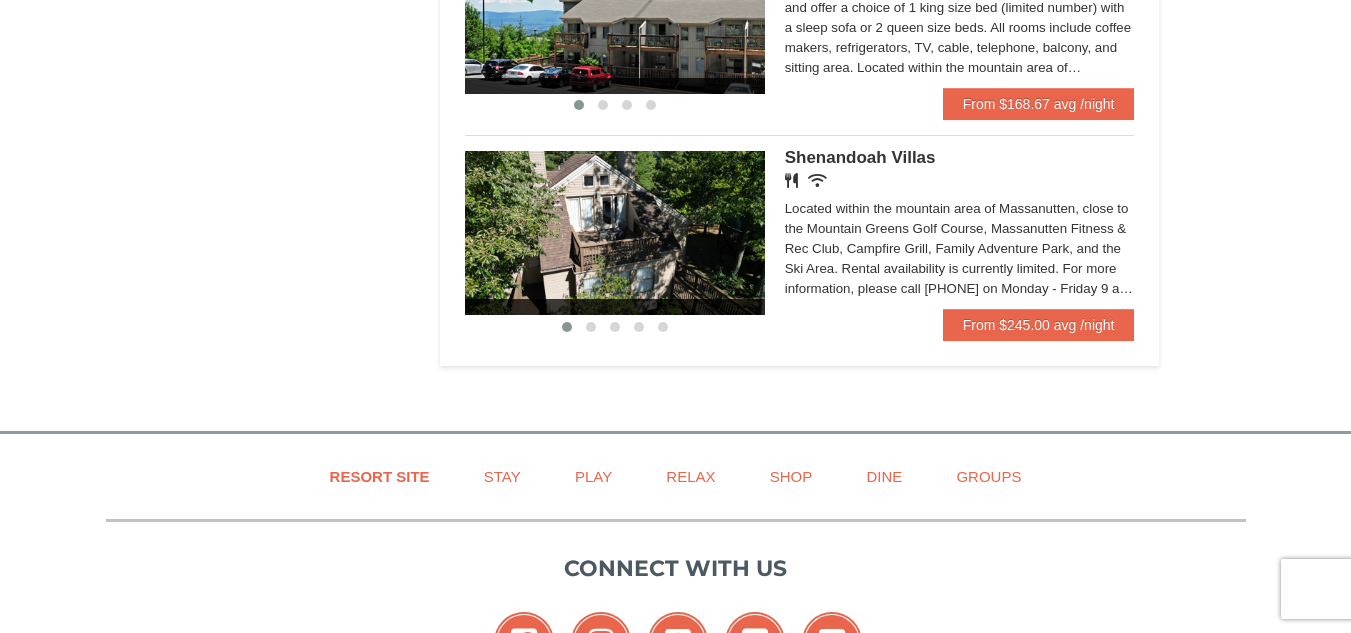 click on "Shenandoah Villas" at bounding box center (860, 157) 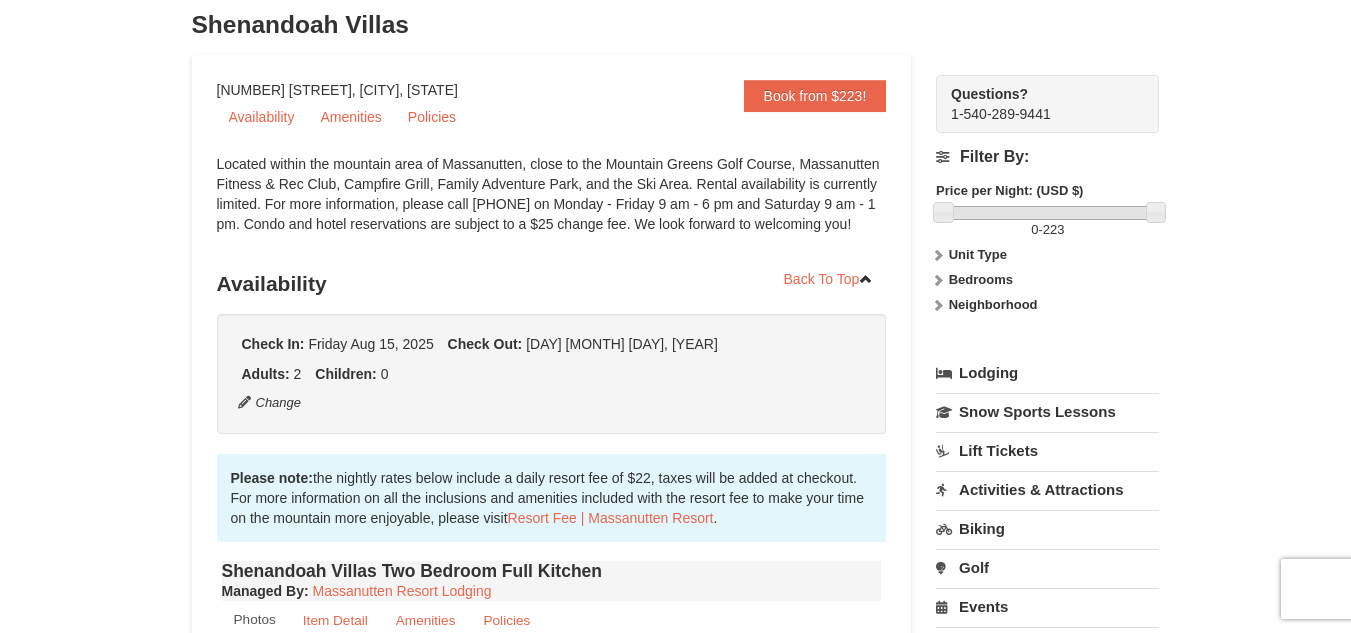 scroll, scrollTop: 199, scrollLeft: 0, axis: vertical 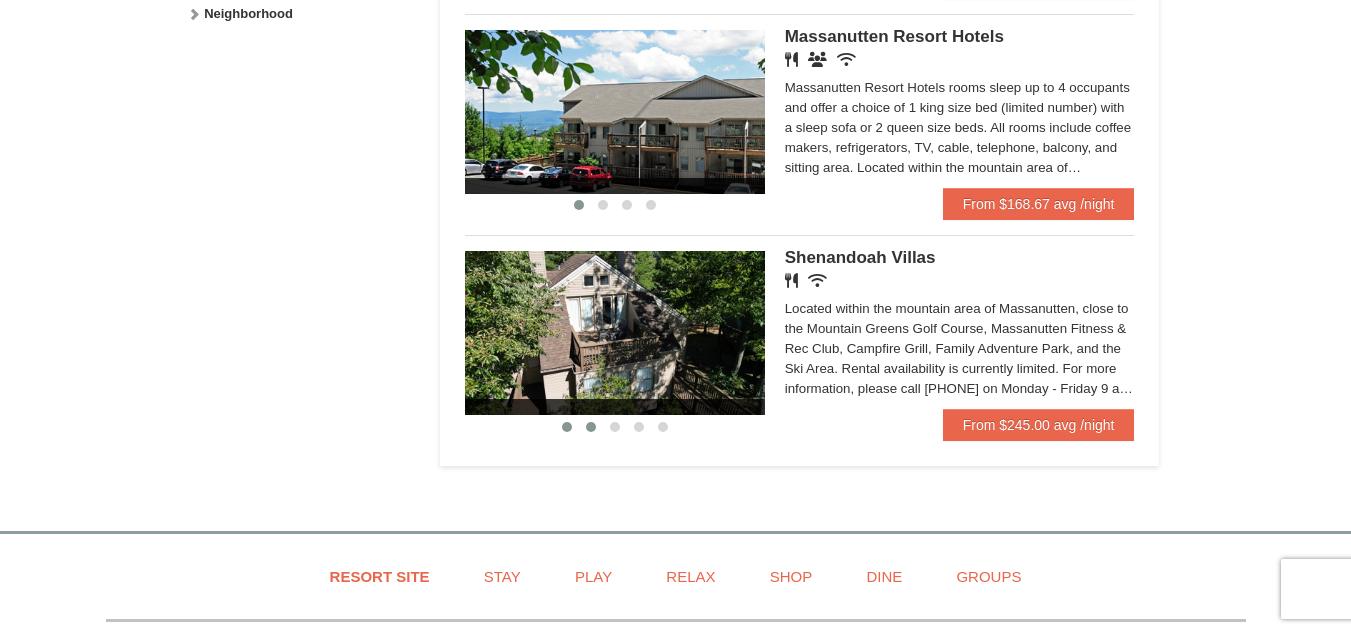 click at bounding box center (591, 427) 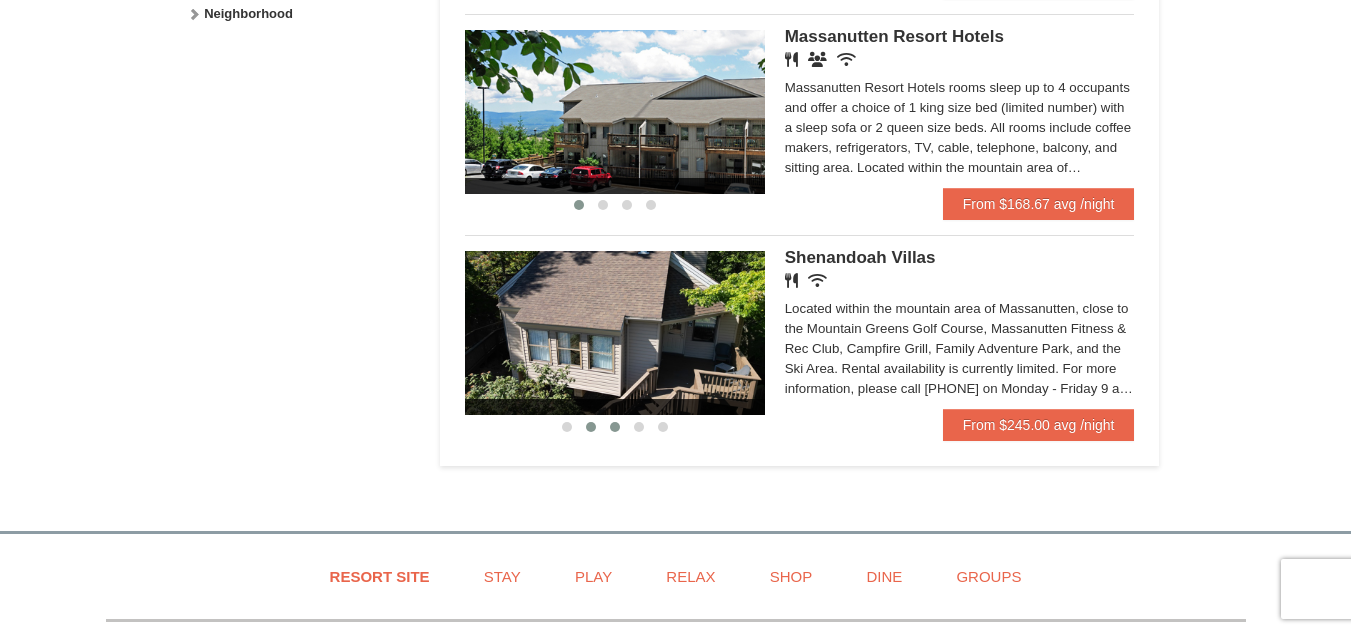 click at bounding box center (615, 427) 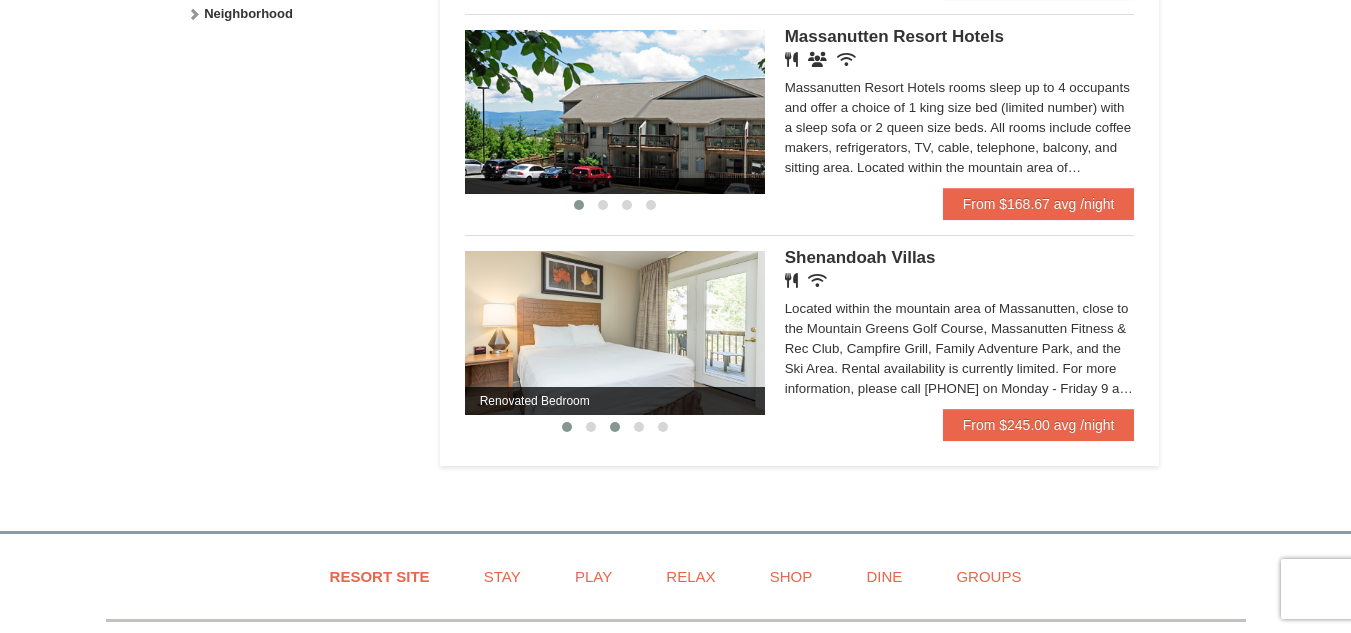 click at bounding box center [567, 427] 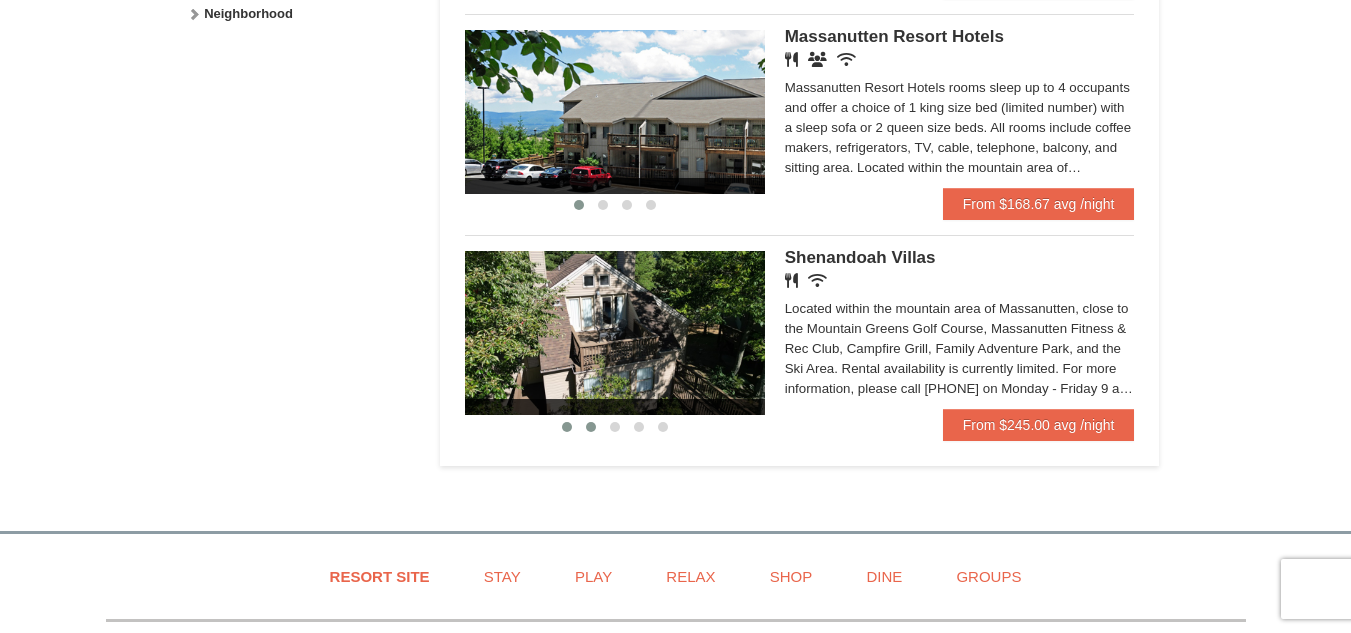 click at bounding box center (591, 427) 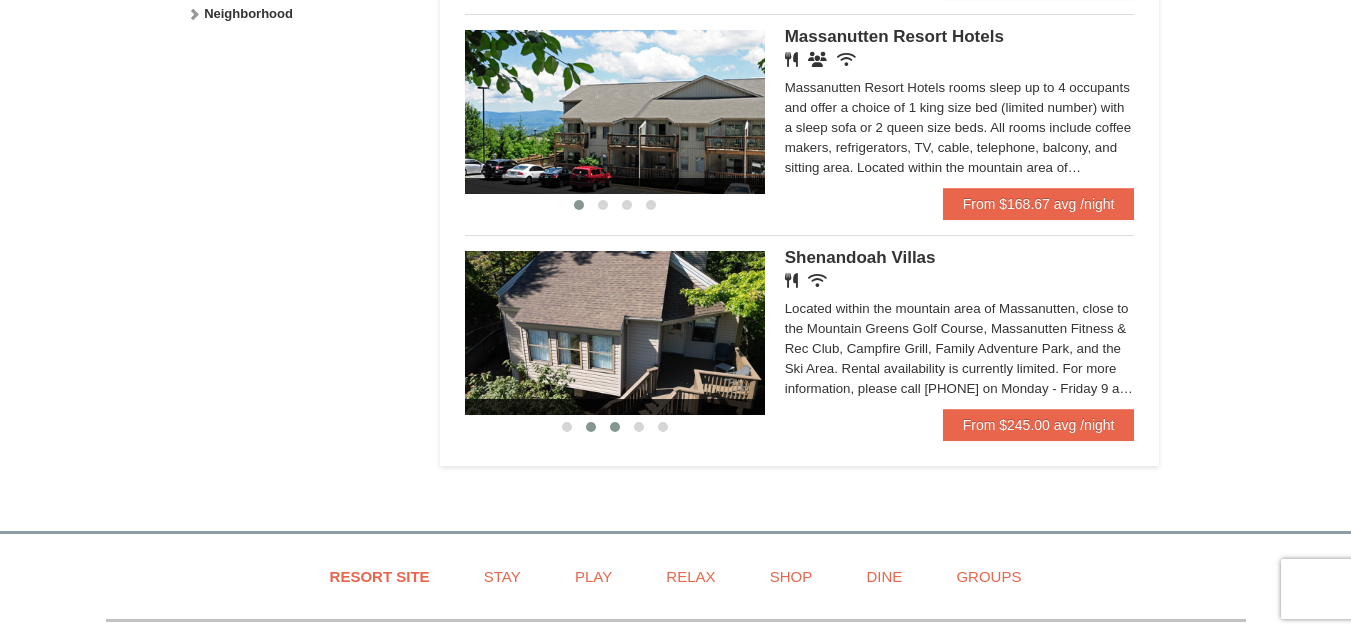 click at bounding box center [615, 427] 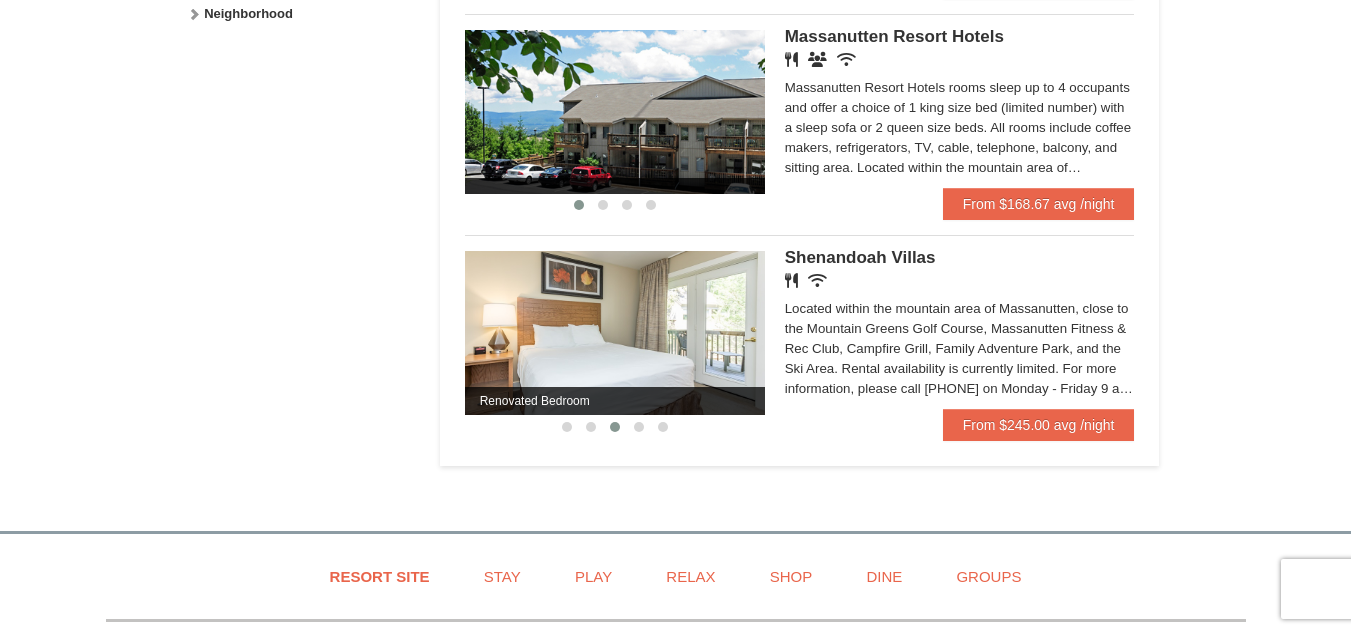 click at bounding box center [615, 427] 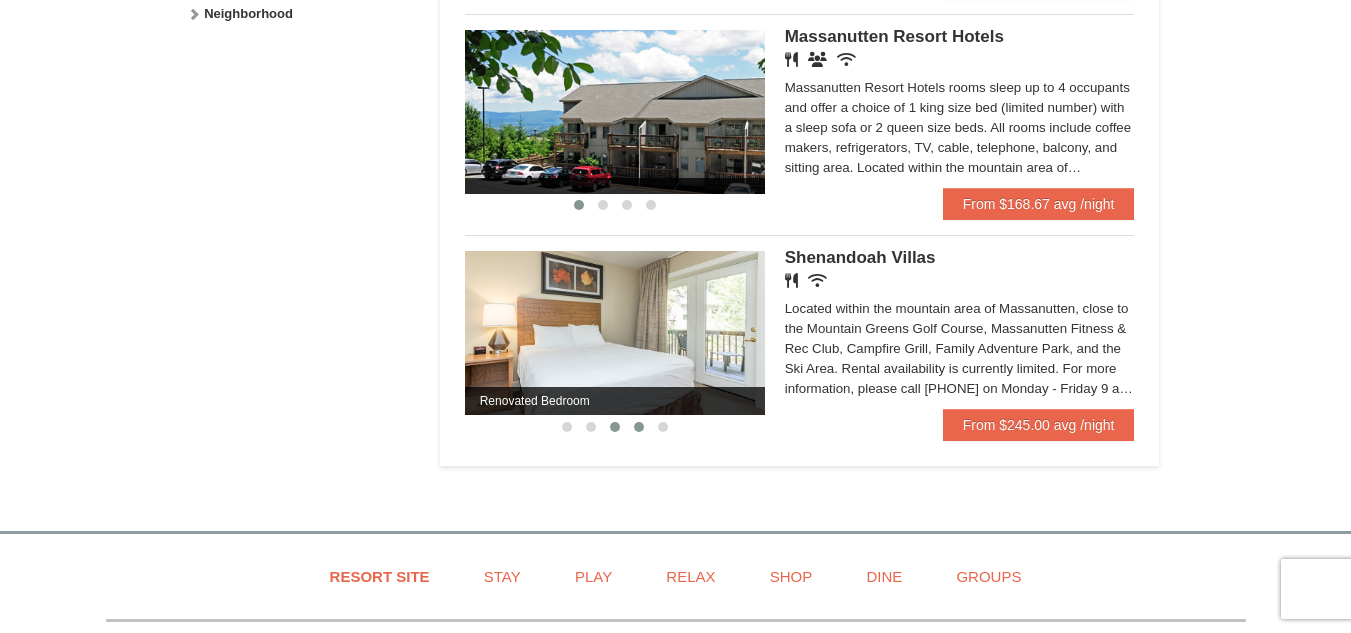 click at bounding box center [639, 427] 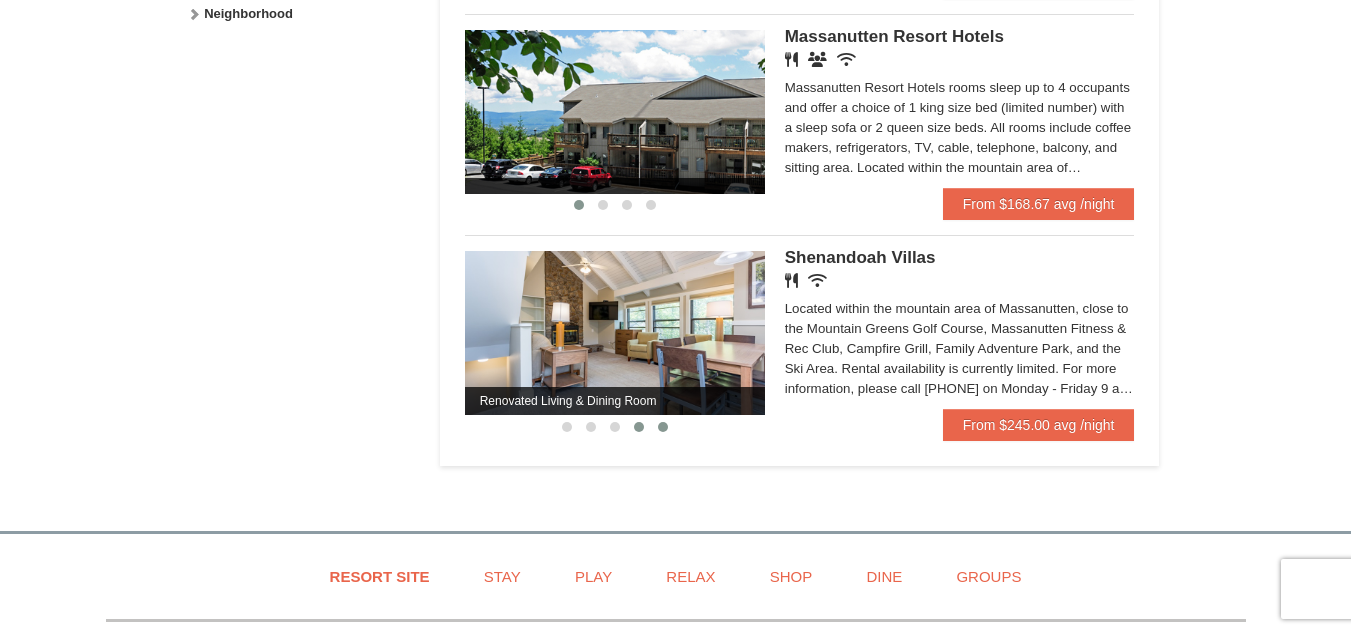 click at bounding box center (663, 427) 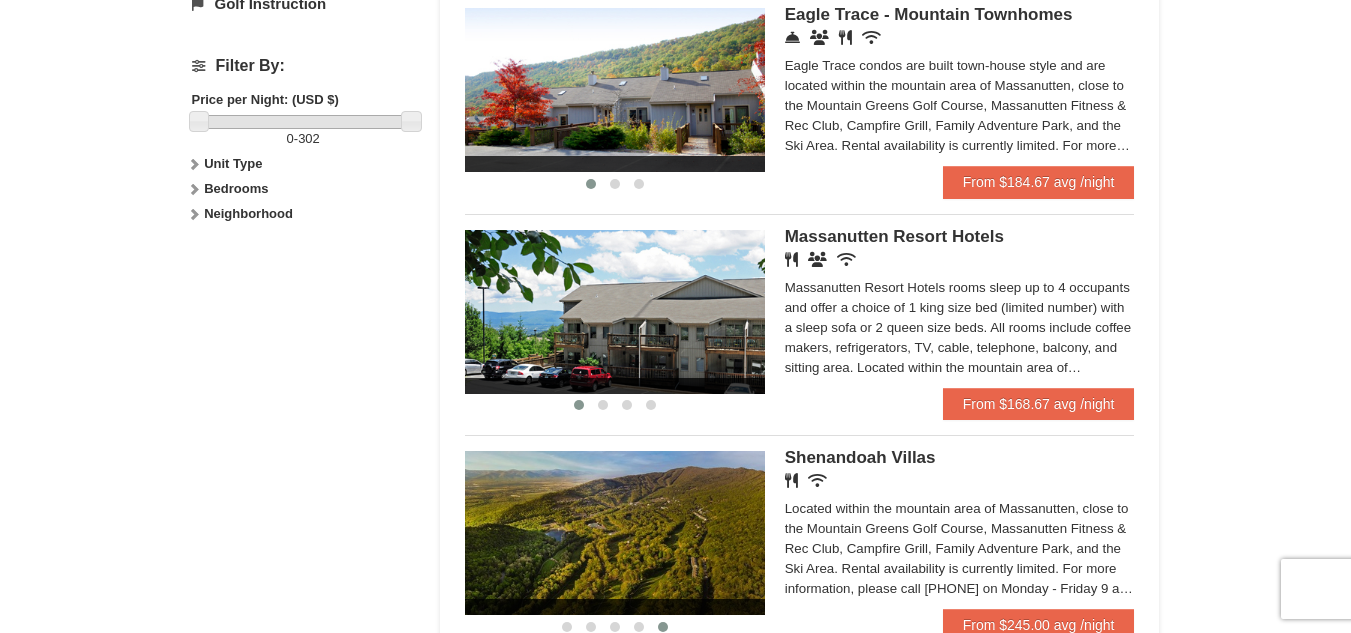 scroll, scrollTop: 800, scrollLeft: 0, axis: vertical 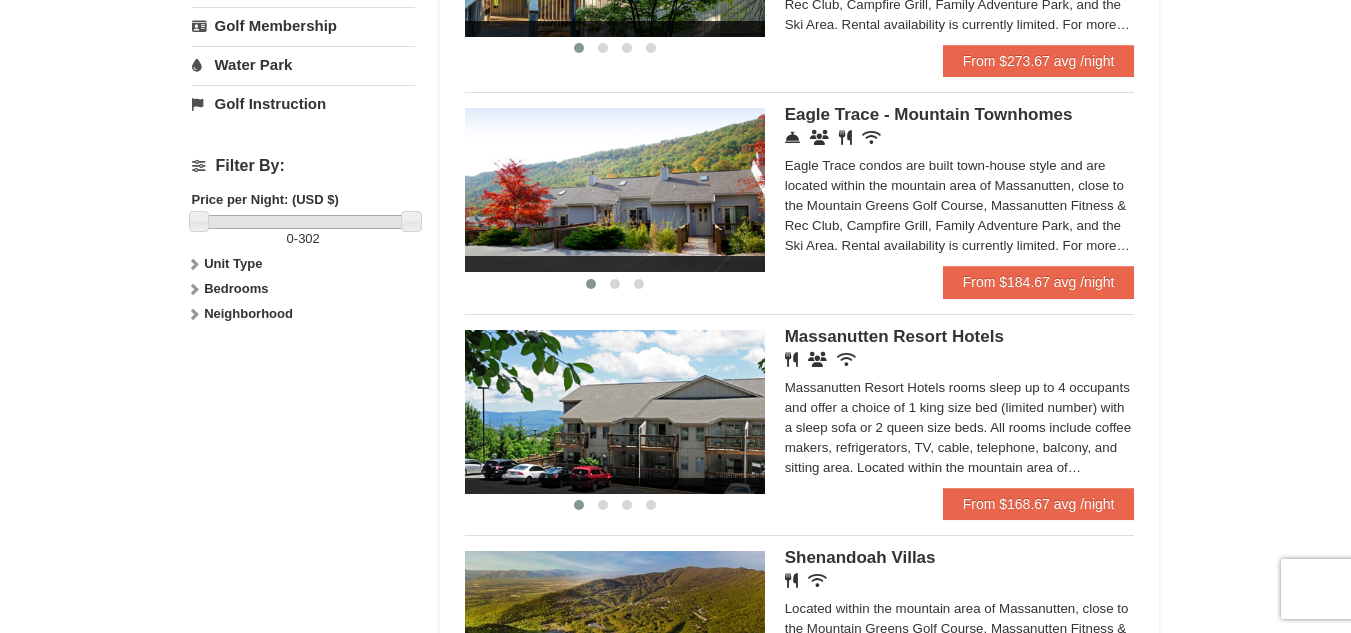 click on "Massanutten Resort Hotels" at bounding box center [894, 336] 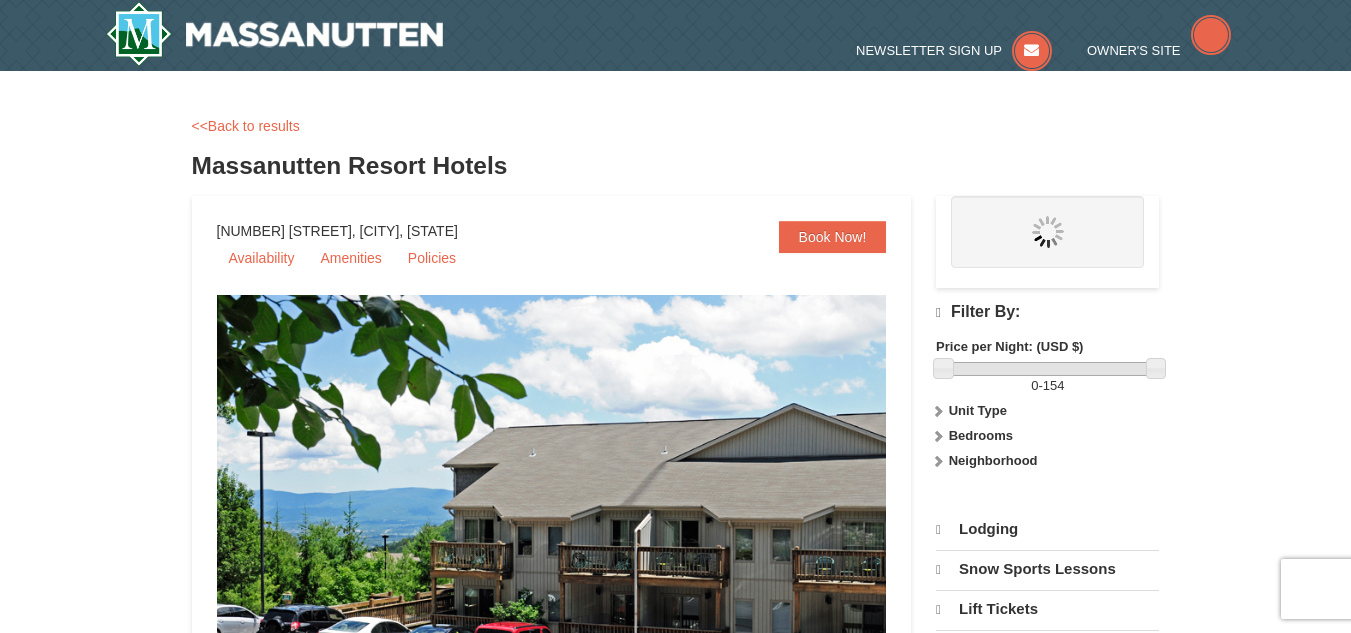 scroll, scrollTop: 0, scrollLeft: 0, axis: both 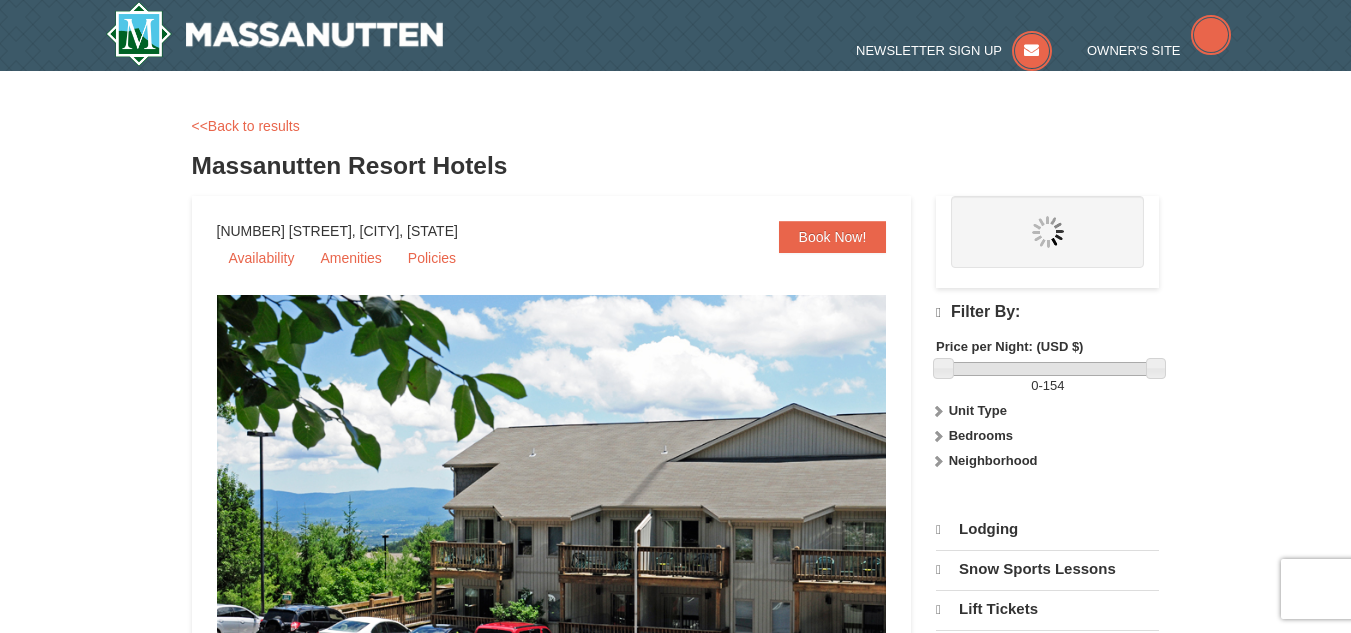 select on "8" 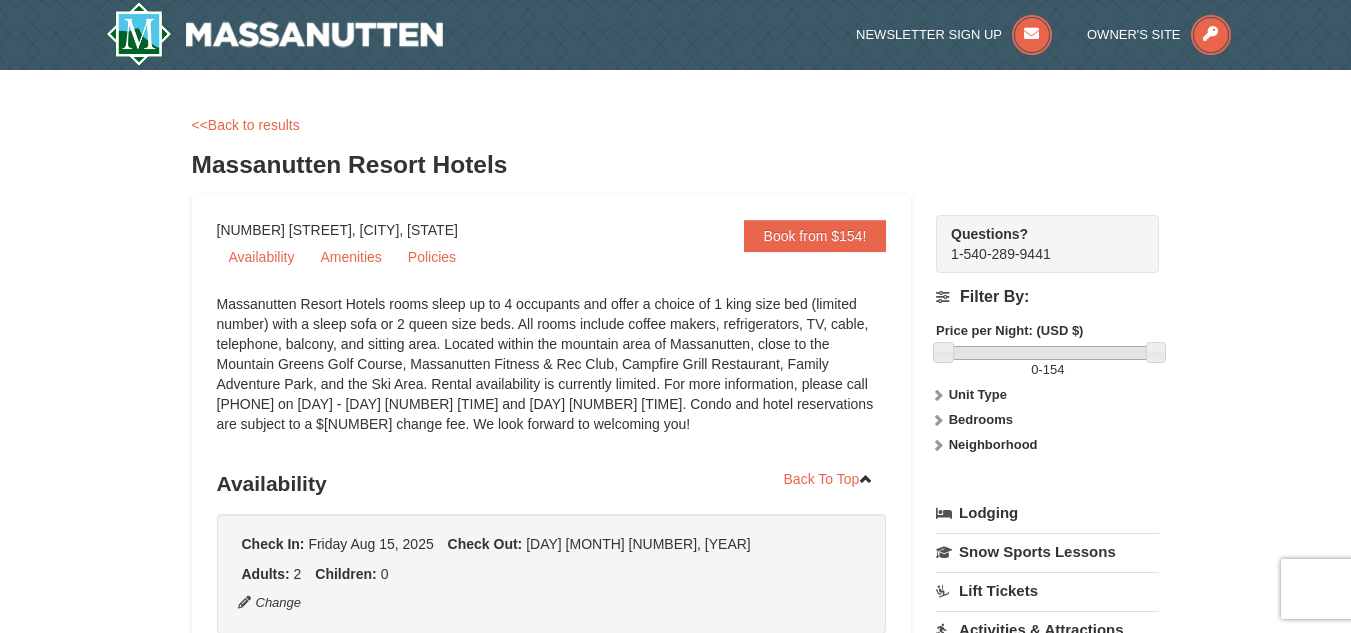 scroll, scrollTop: 0, scrollLeft: 0, axis: both 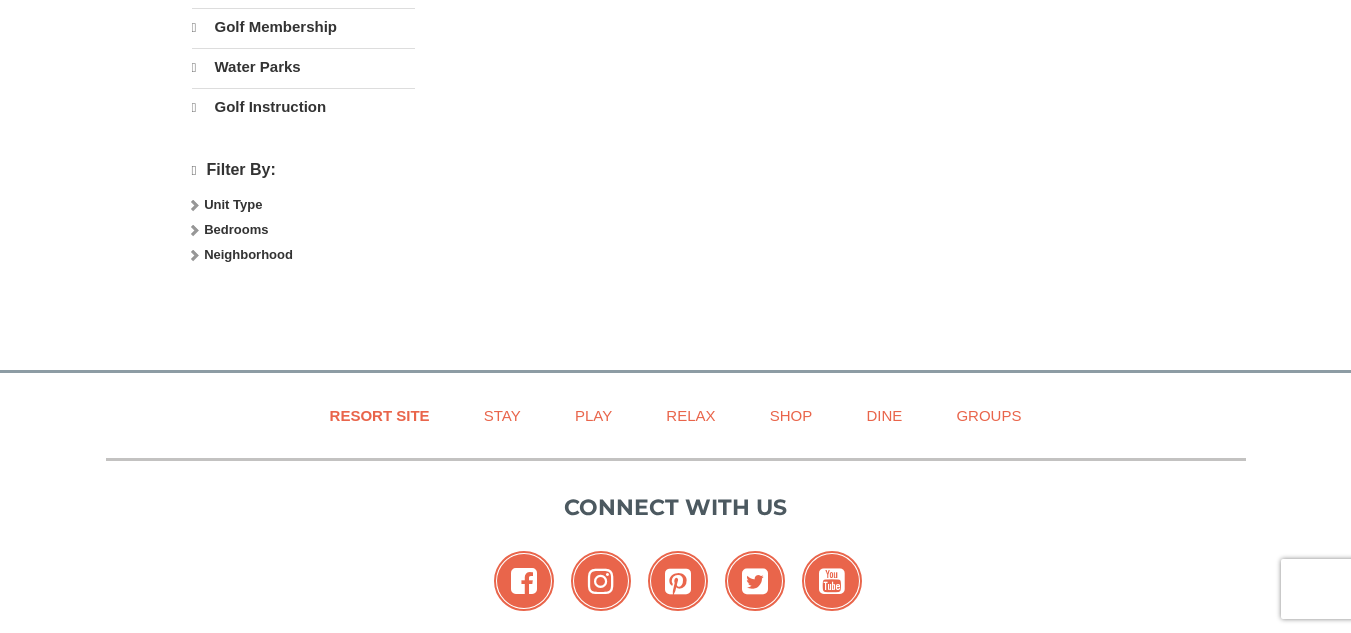 select on "8" 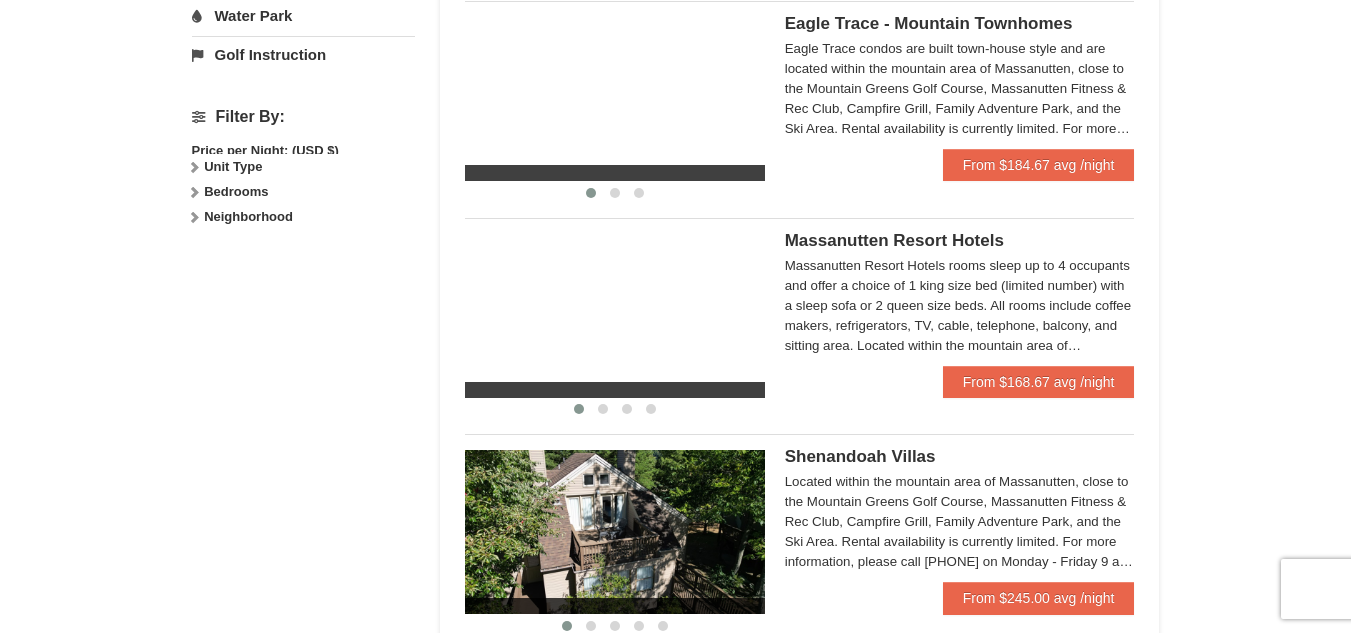 scroll, scrollTop: 0, scrollLeft: 0, axis: both 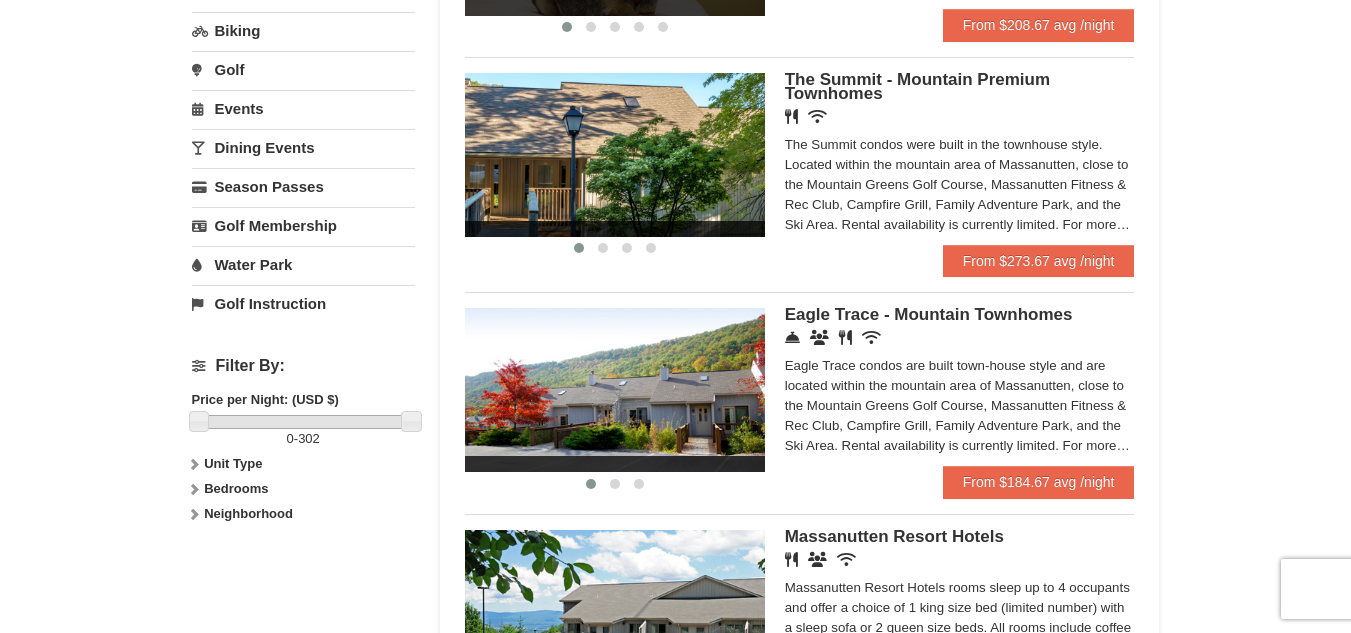 click on "The Summit - Mountain Premium Townhomes" at bounding box center (917, 86) 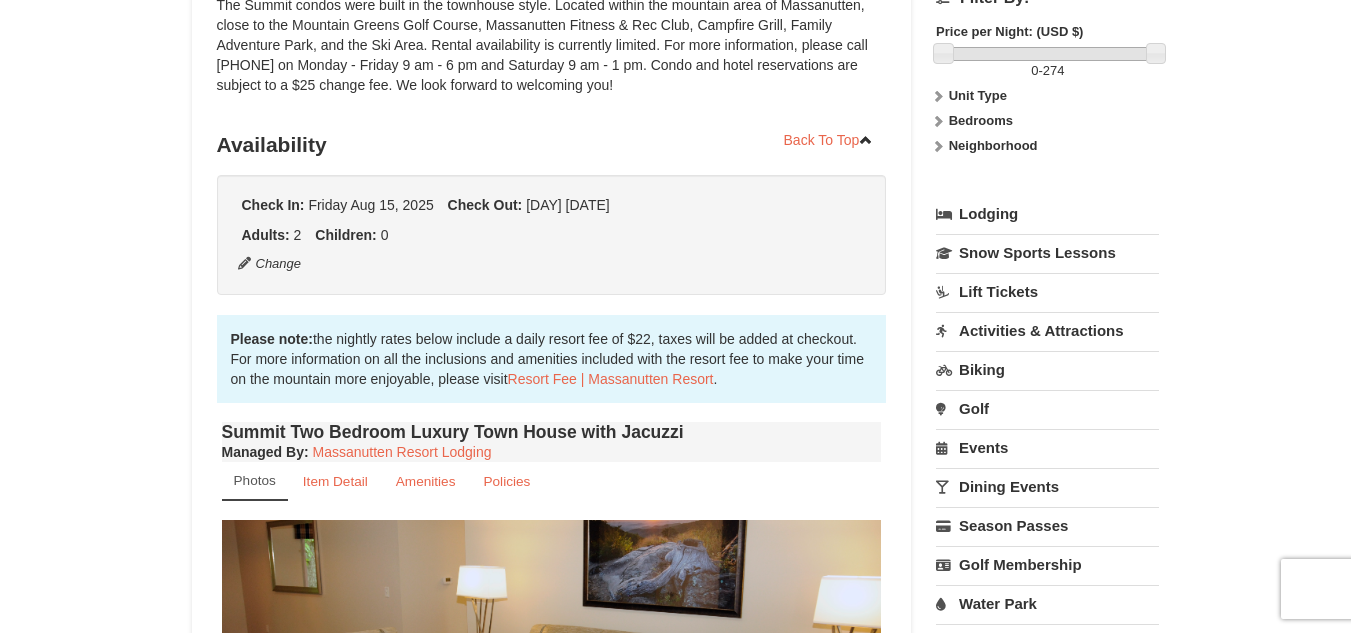 scroll, scrollTop: 299, scrollLeft: 0, axis: vertical 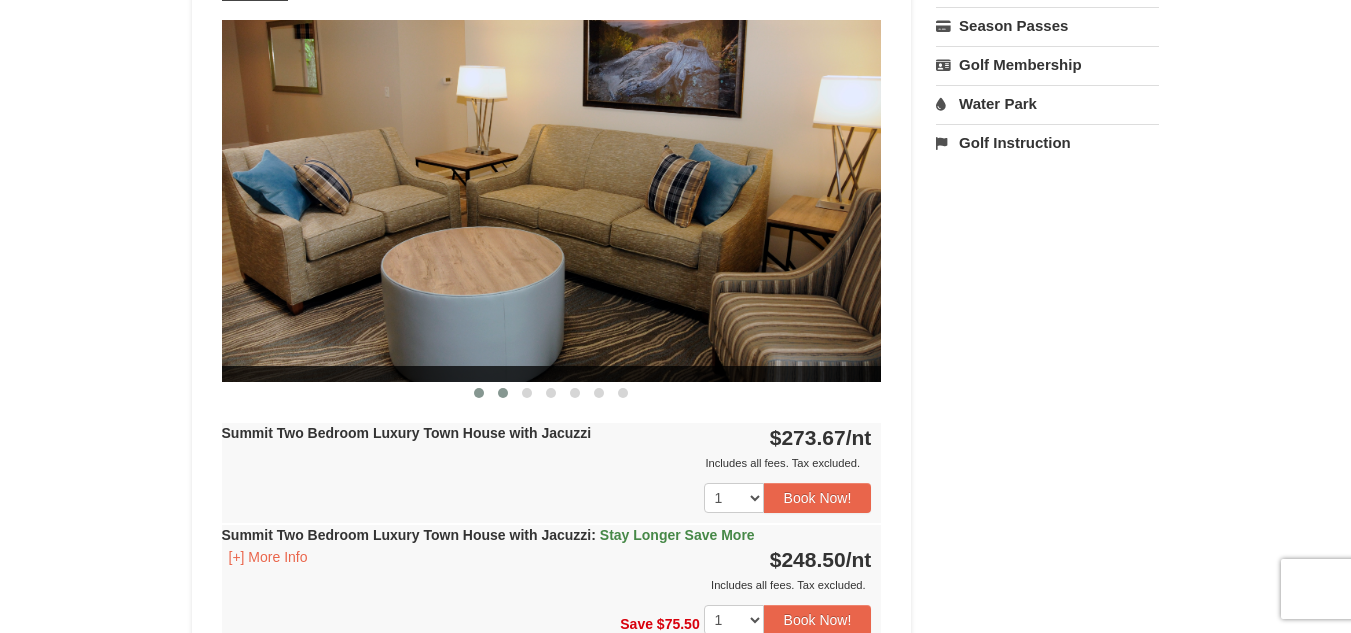 click at bounding box center [503, 393] 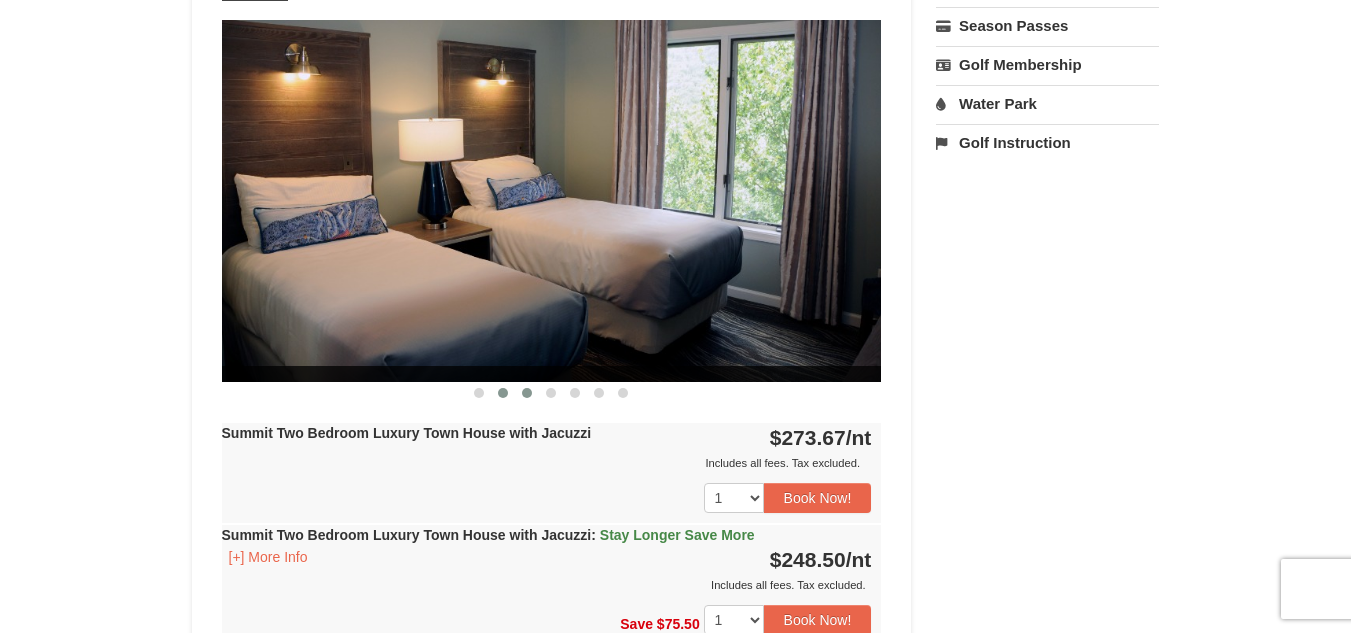 click at bounding box center (527, 393) 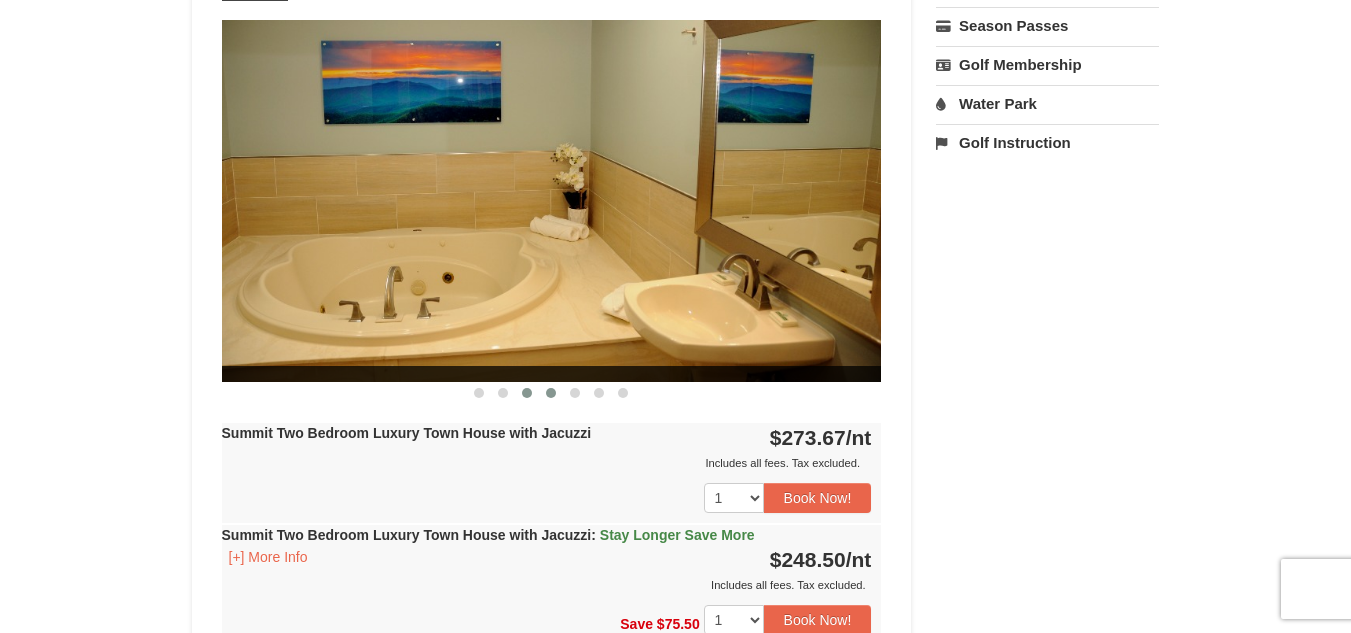 click at bounding box center [551, 393] 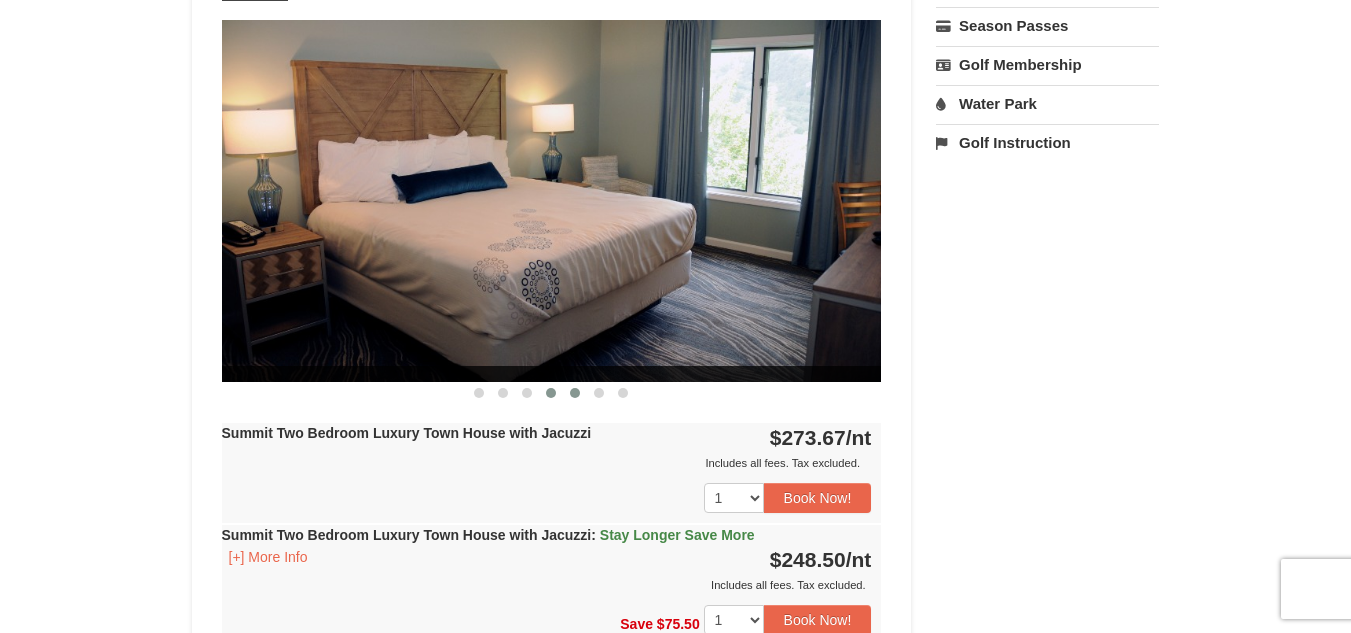 click at bounding box center (575, 393) 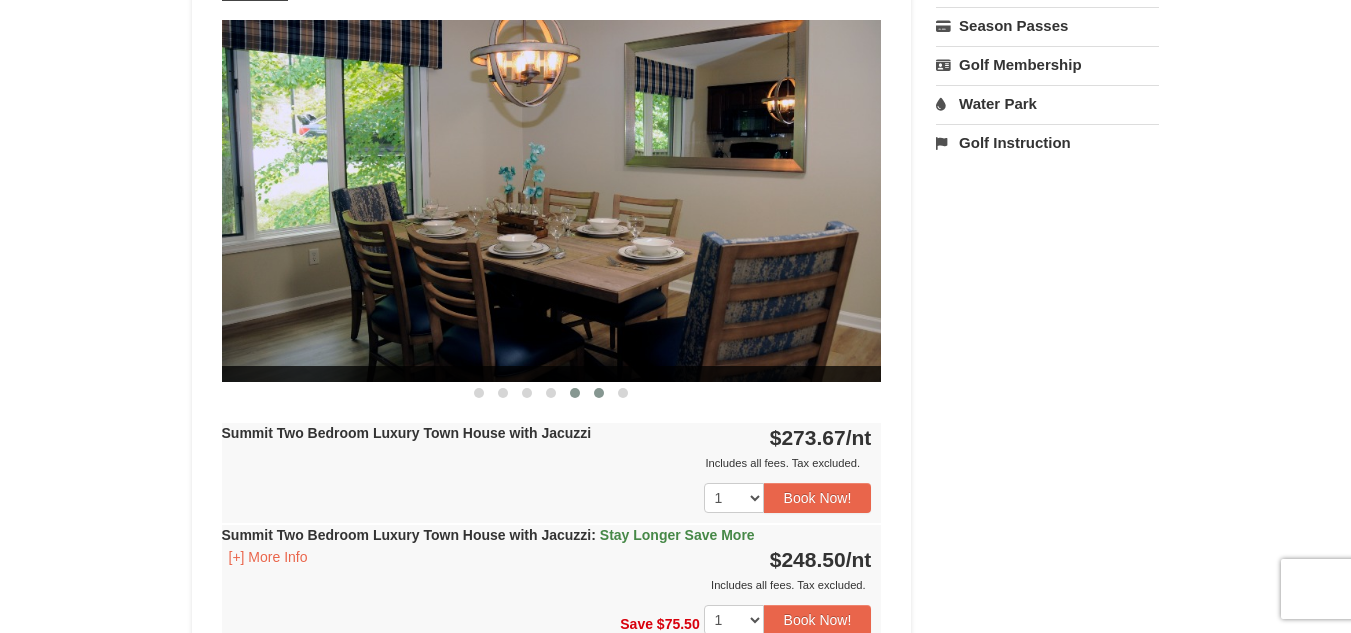 click at bounding box center [599, 393] 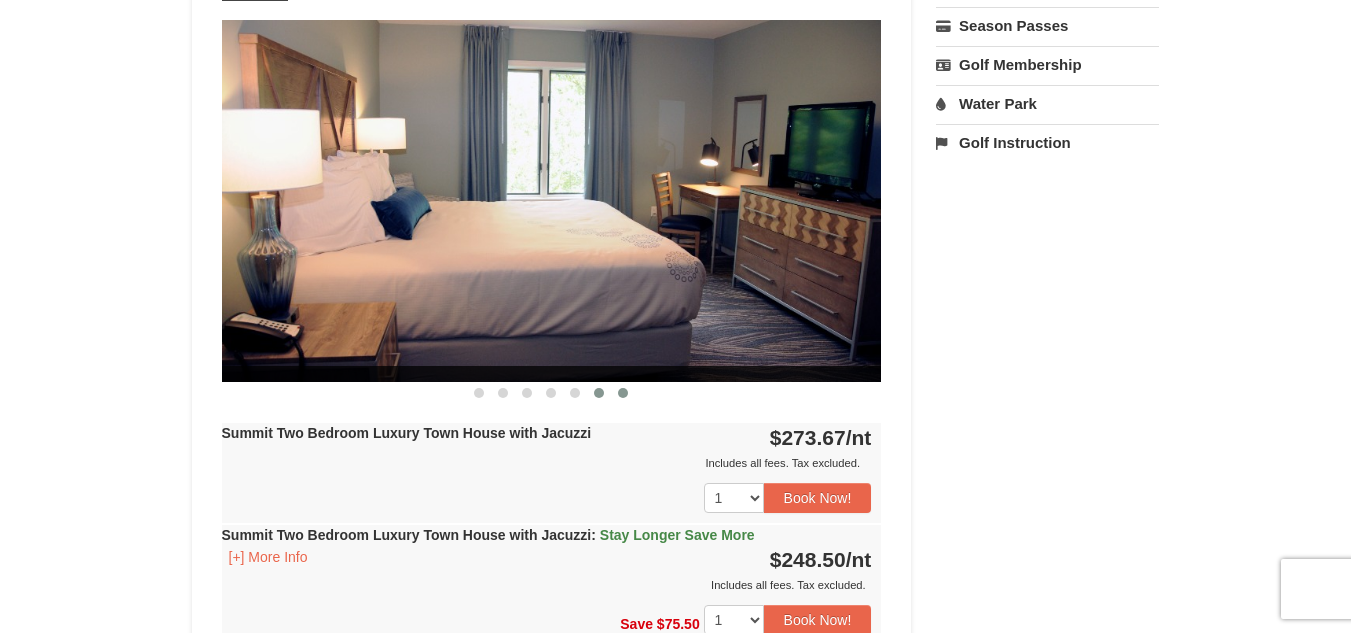 click at bounding box center (623, 393) 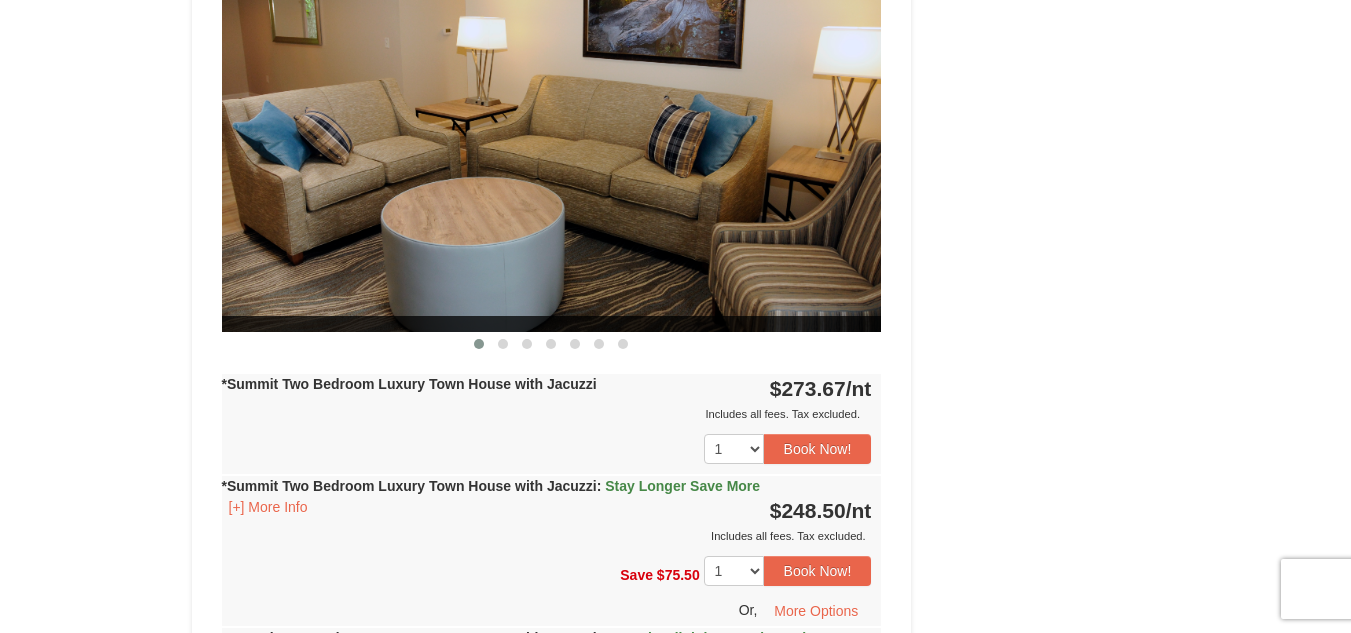 scroll, scrollTop: 1899, scrollLeft: 0, axis: vertical 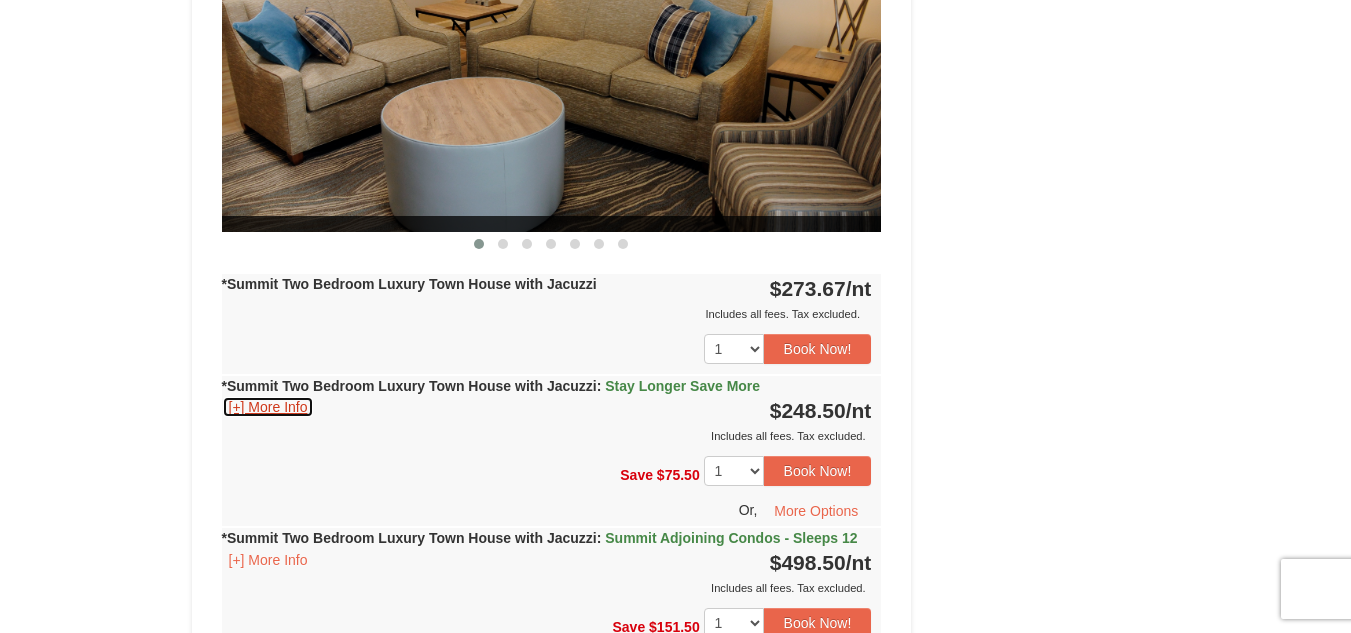 click on "[+] More Info" at bounding box center (268, 407) 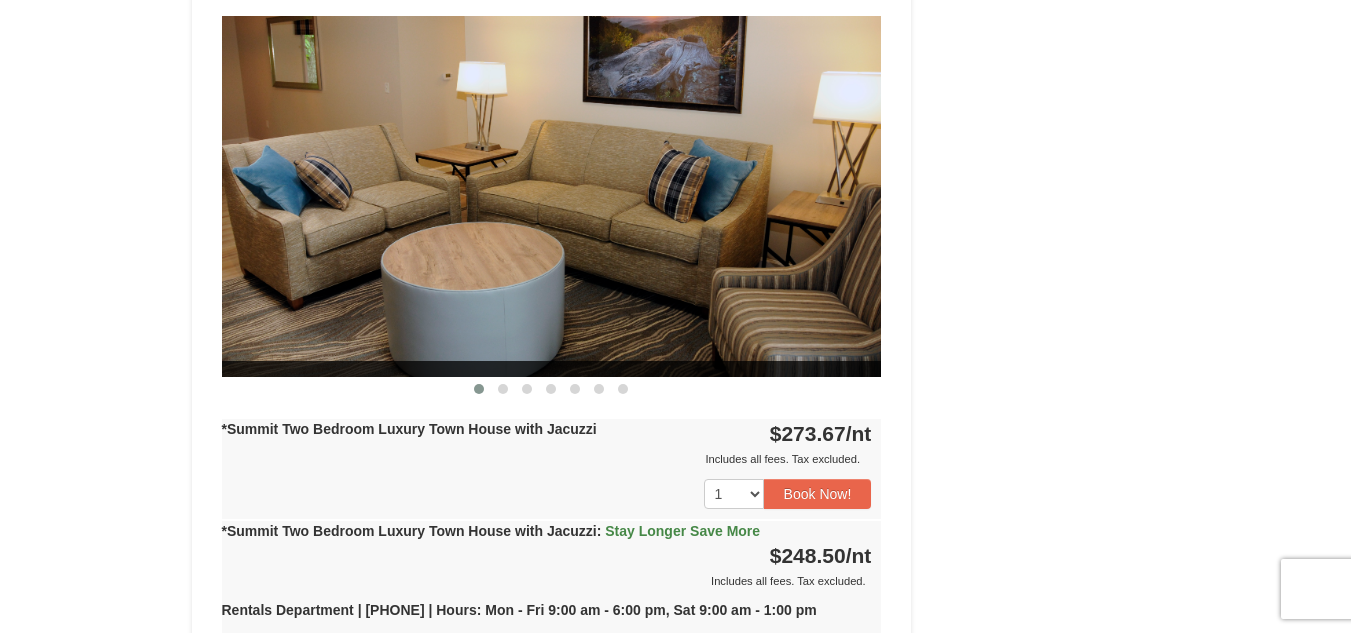 scroll, scrollTop: 1699, scrollLeft: 0, axis: vertical 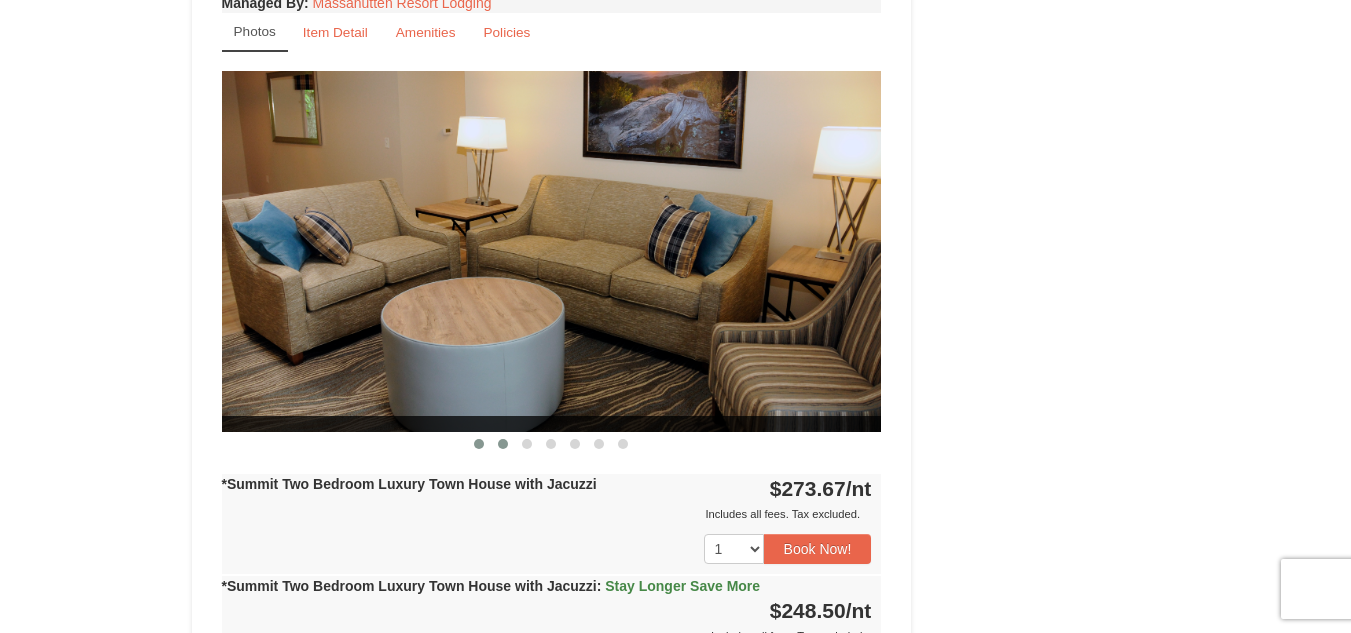 click at bounding box center (503, 444) 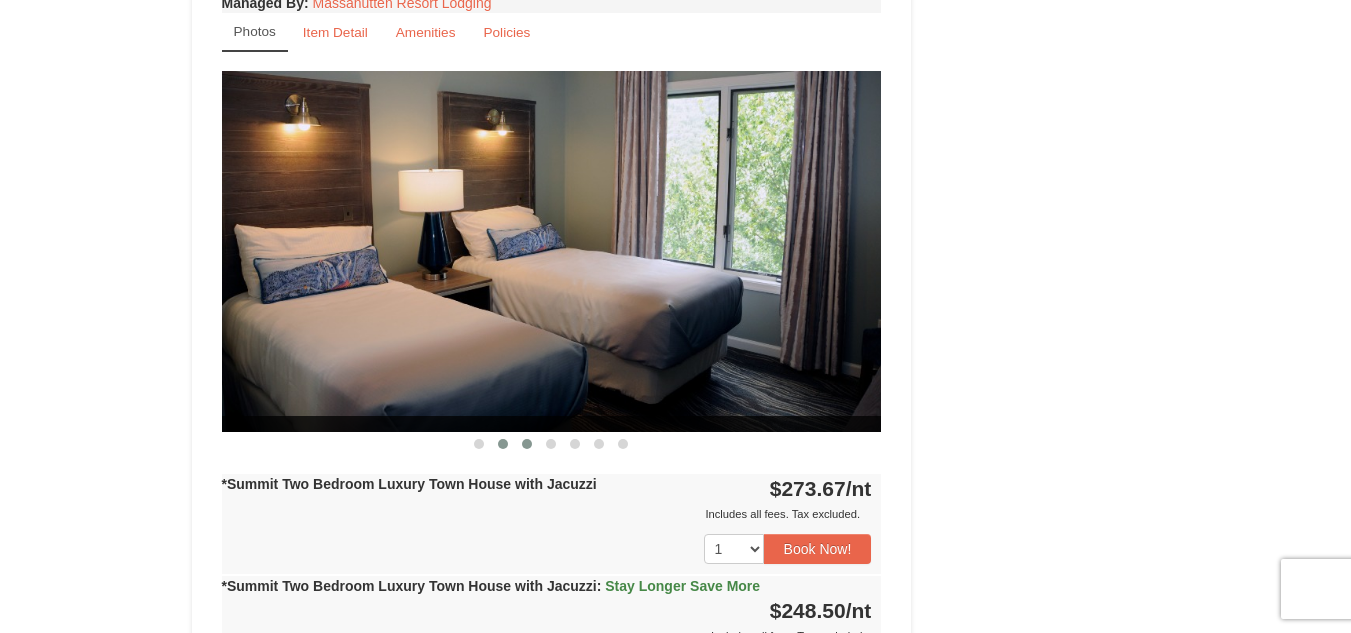 click at bounding box center (527, 444) 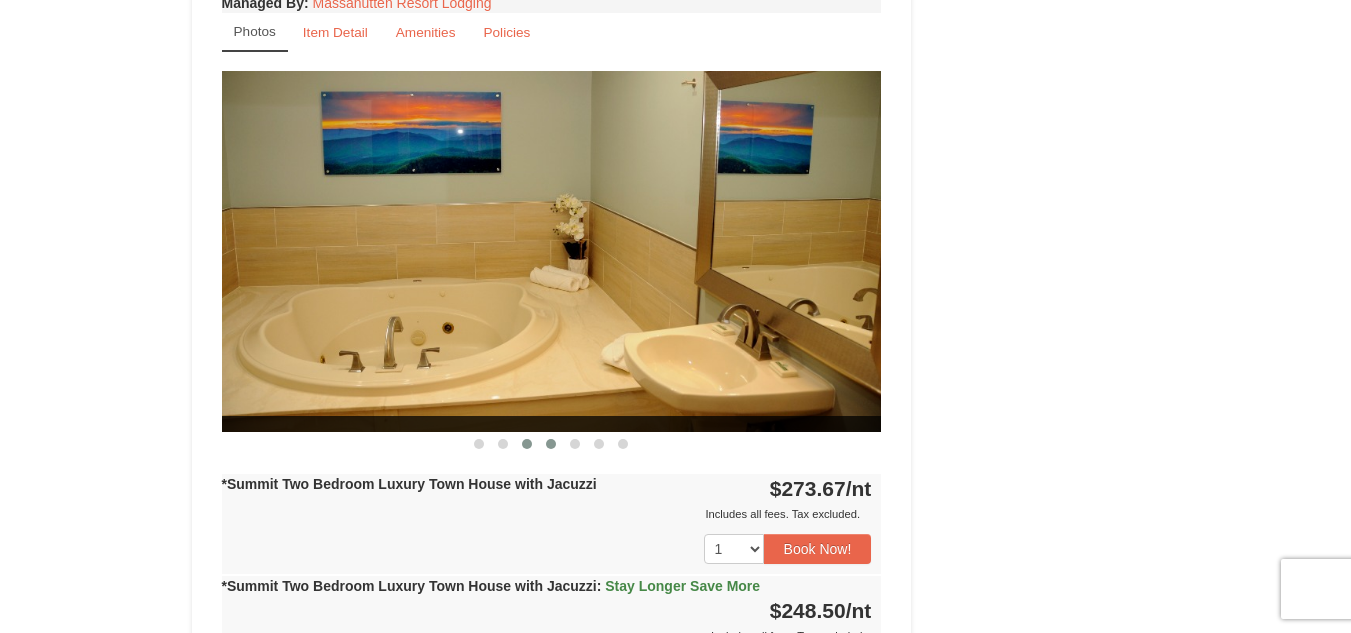 click at bounding box center (551, 444) 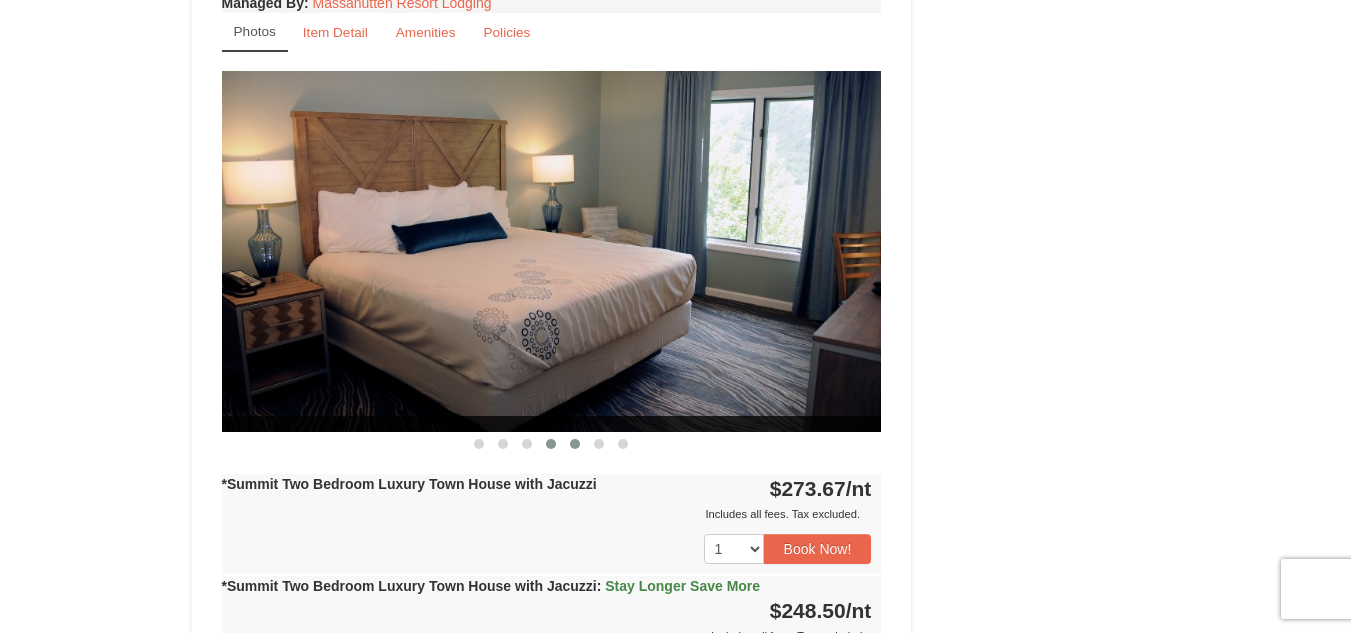 click at bounding box center [575, 444] 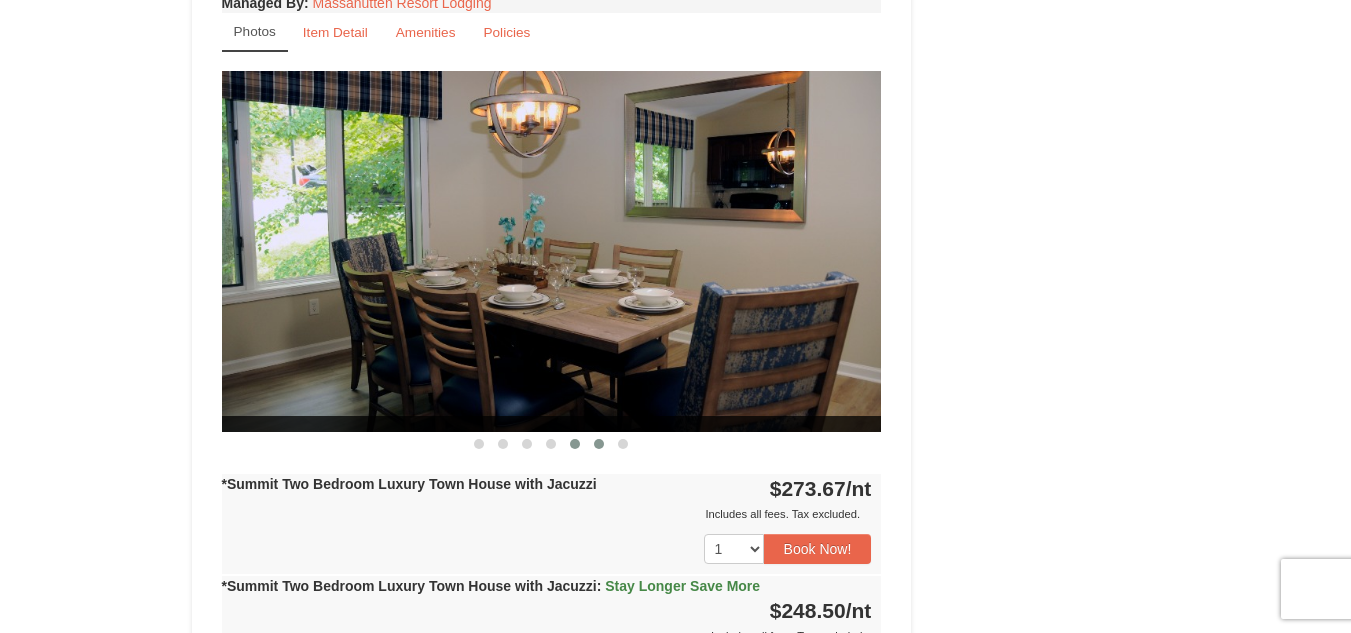 click at bounding box center (599, 444) 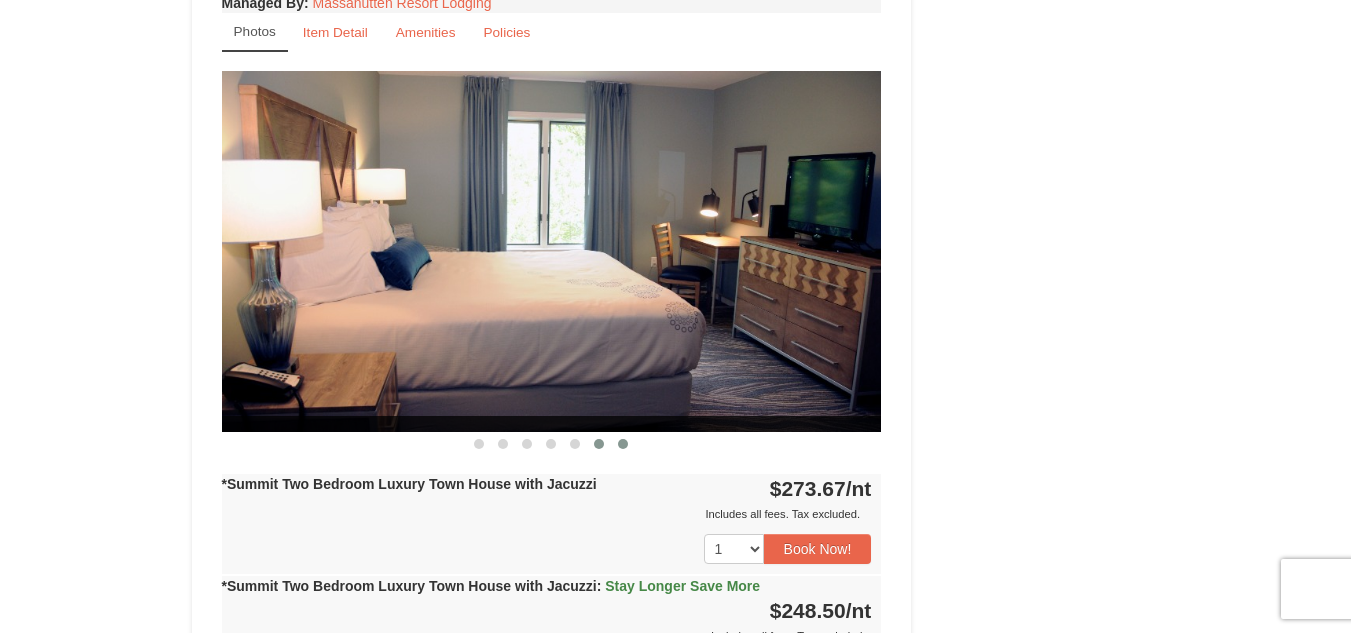 click at bounding box center [623, 444] 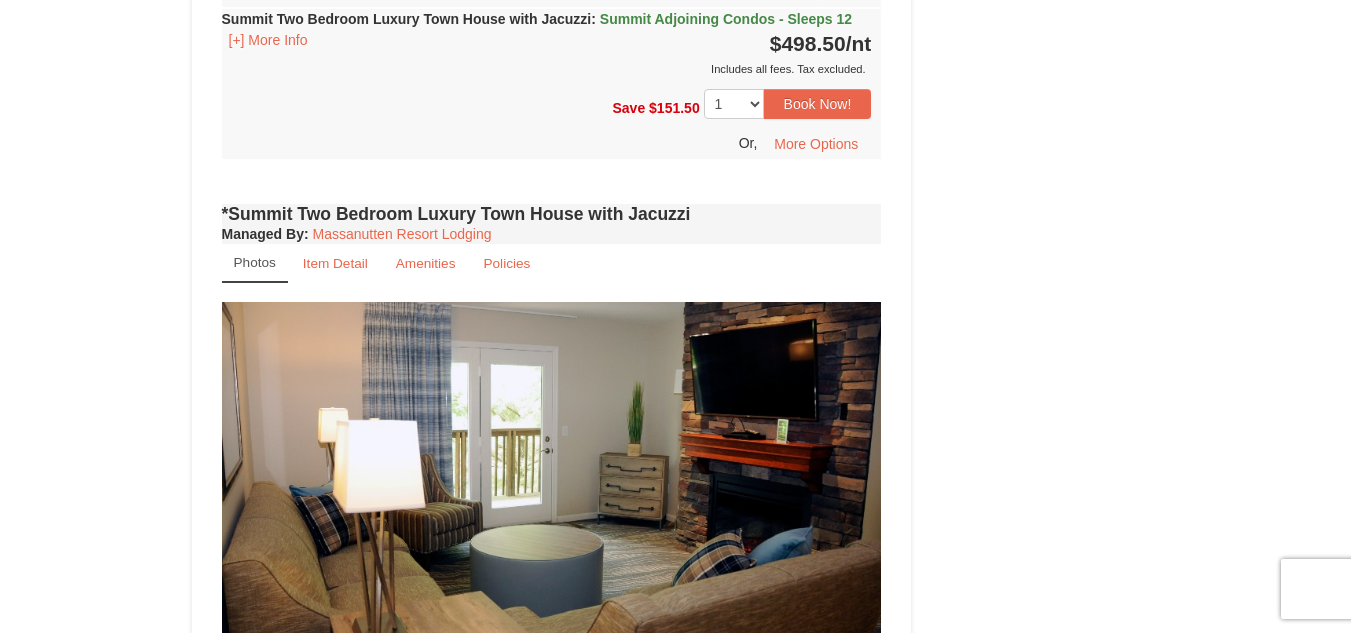 scroll, scrollTop: 1199, scrollLeft: 0, axis: vertical 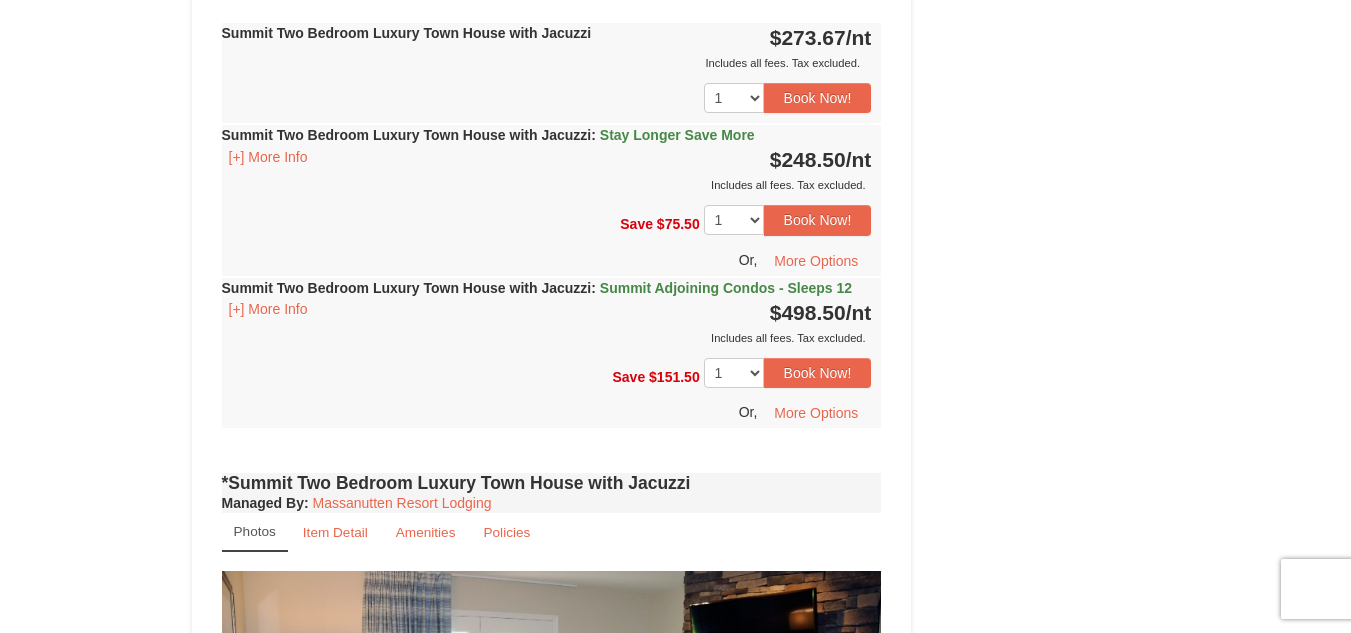 click on "$248.50" at bounding box center [808, 159] 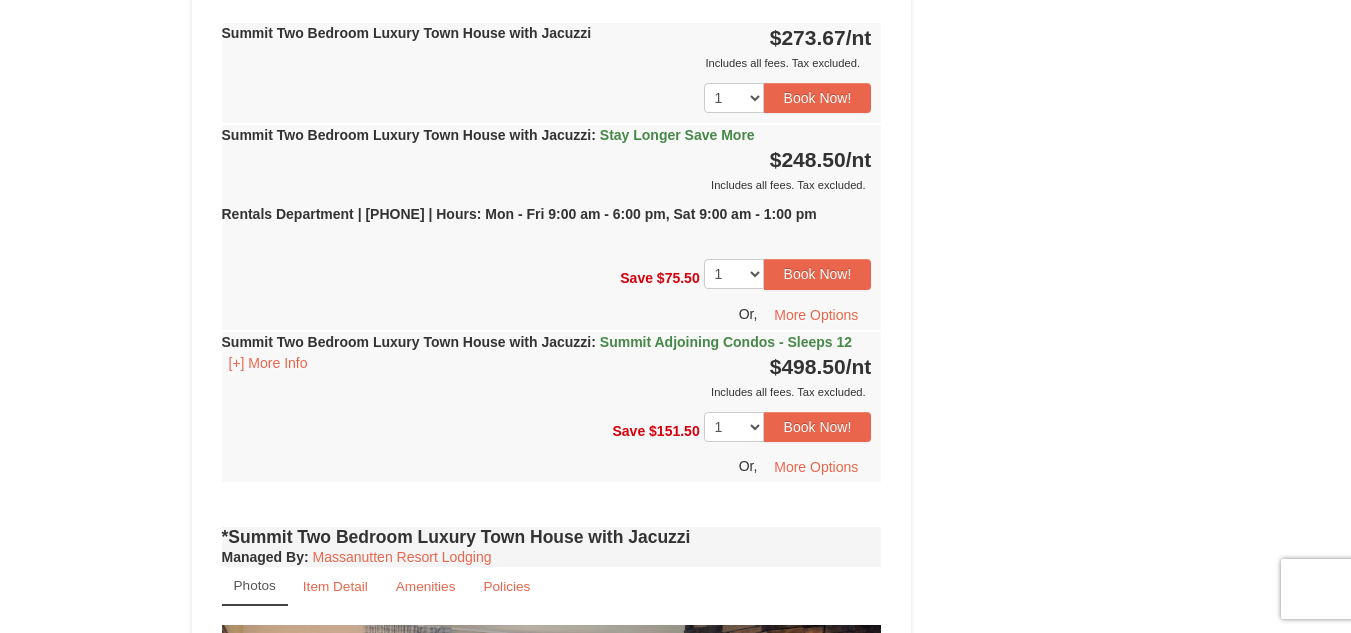 click on "$248.50" at bounding box center (808, 159) 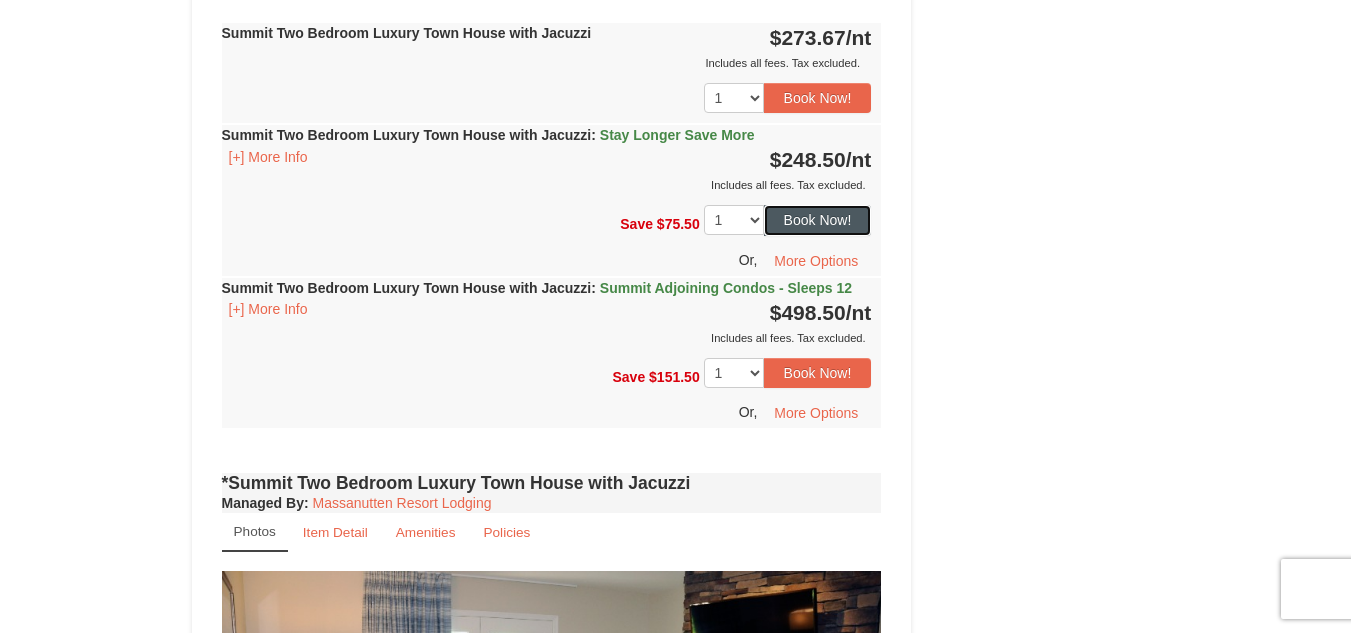 click on "Book Now!" at bounding box center (818, 220) 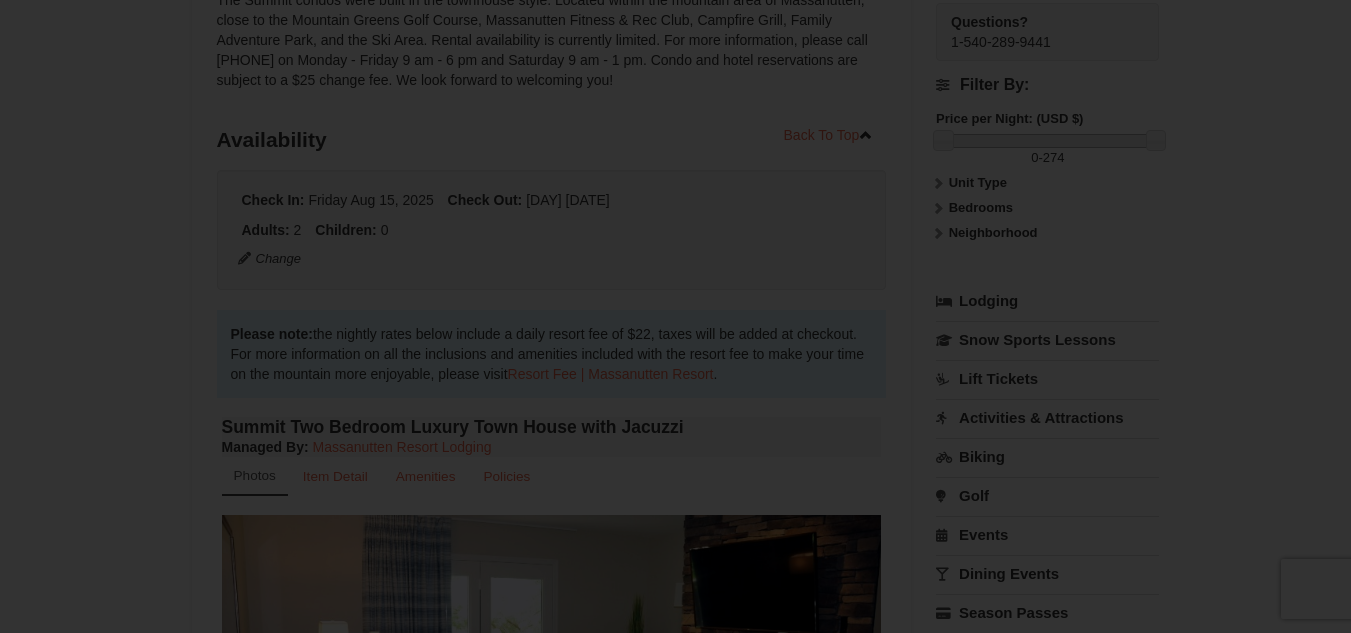 scroll, scrollTop: 195, scrollLeft: 0, axis: vertical 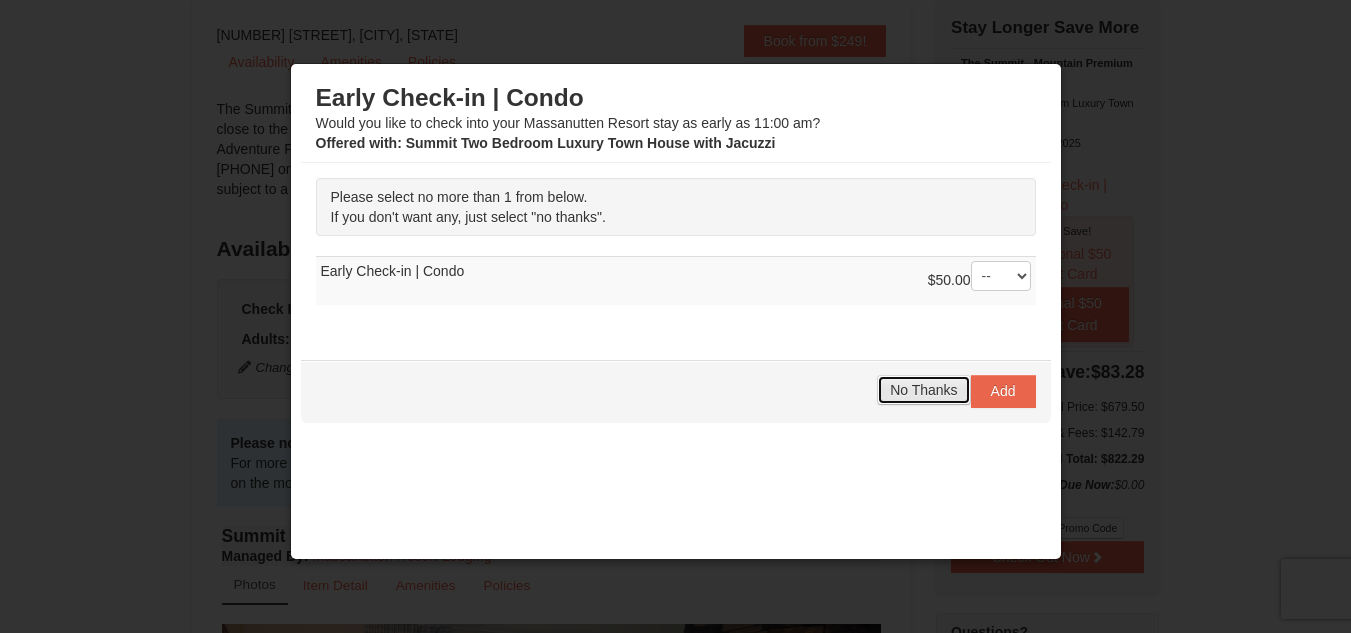 click on "No Thanks" at bounding box center [923, 390] 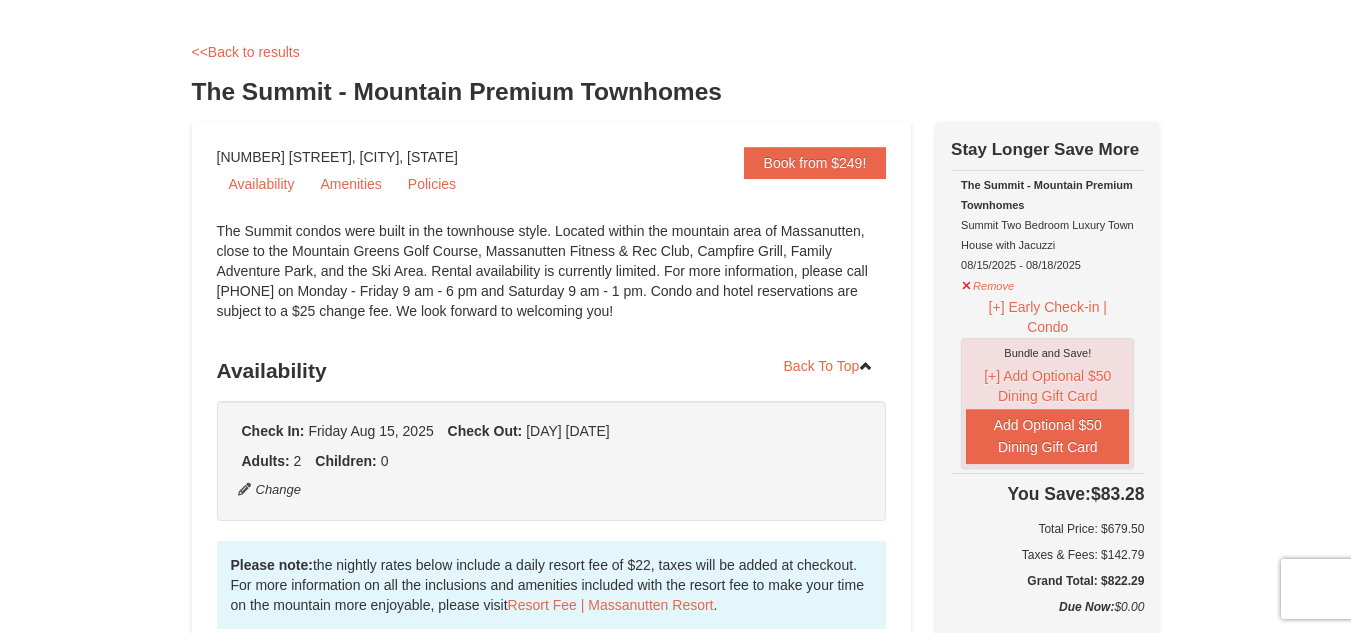 scroll, scrollTop: 100, scrollLeft: 0, axis: vertical 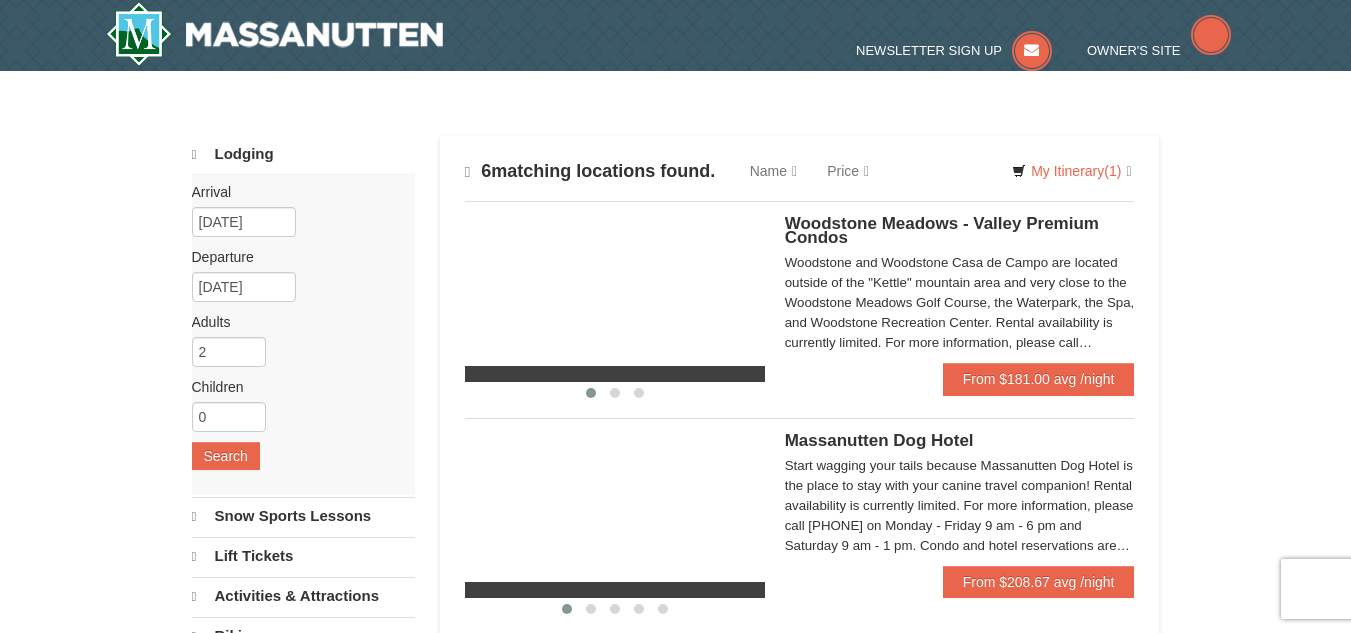 select on "8" 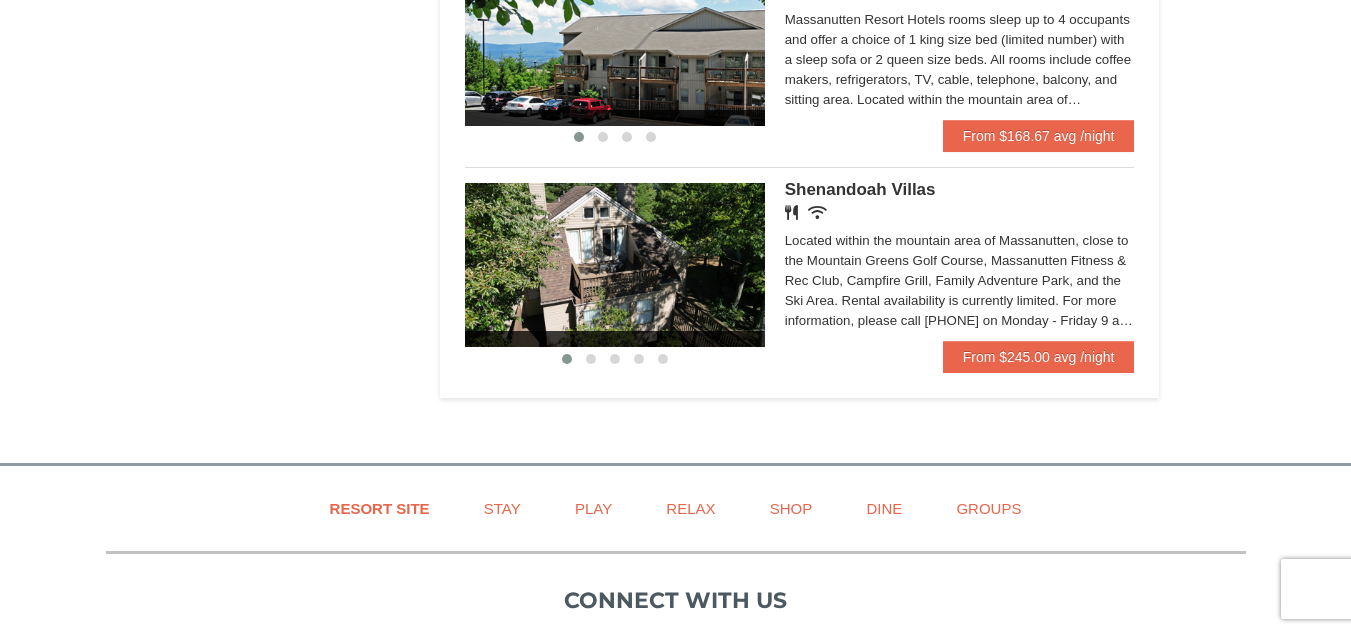 scroll, scrollTop: 1200, scrollLeft: 0, axis: vertical 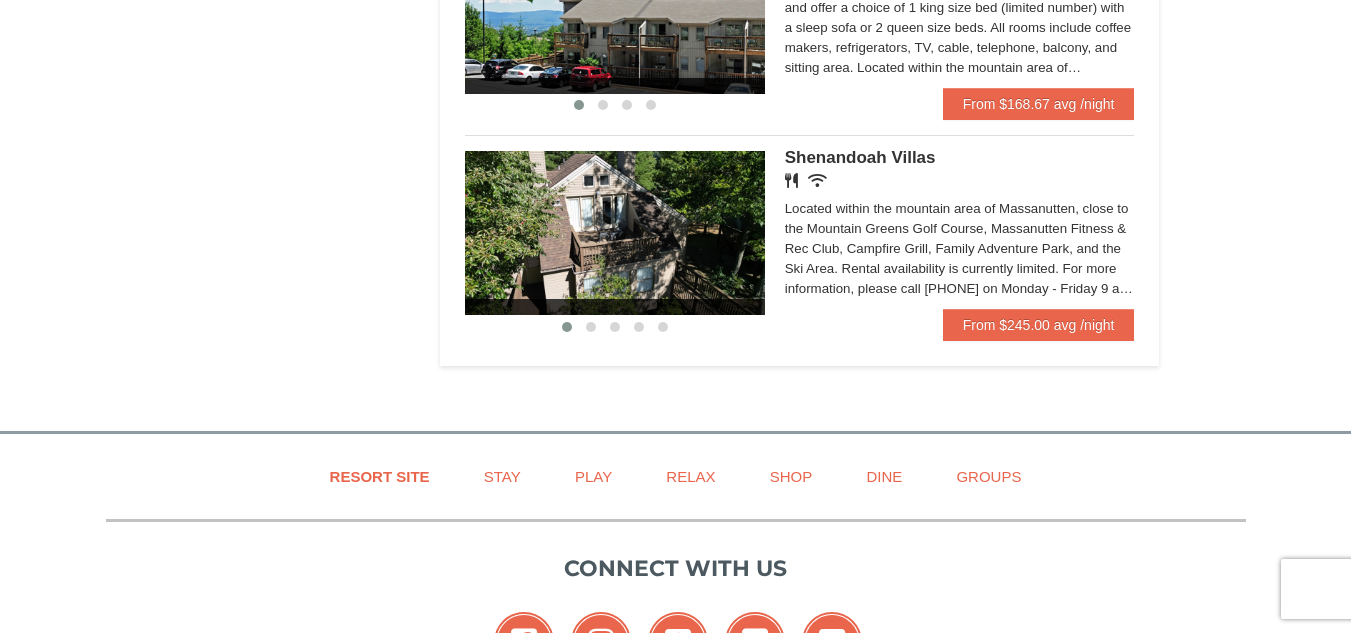 click on "Located within the mountain area of Massanutten, close to the Mountain Greens Golf Course, Massanutten Fitness & Rec Club, Campfire Grill, Family Adventure Park, and the Ski Area.
Rental availability is currently limited. For more information, please call [PHONE] on Monday - Friday 9 am - 6 pm and Saturday 9 am - 1 pm. Condo and hotel reservations are subject to a $25 change fee.
We look forward to welcoming you!" at bounding box center (960, 249) 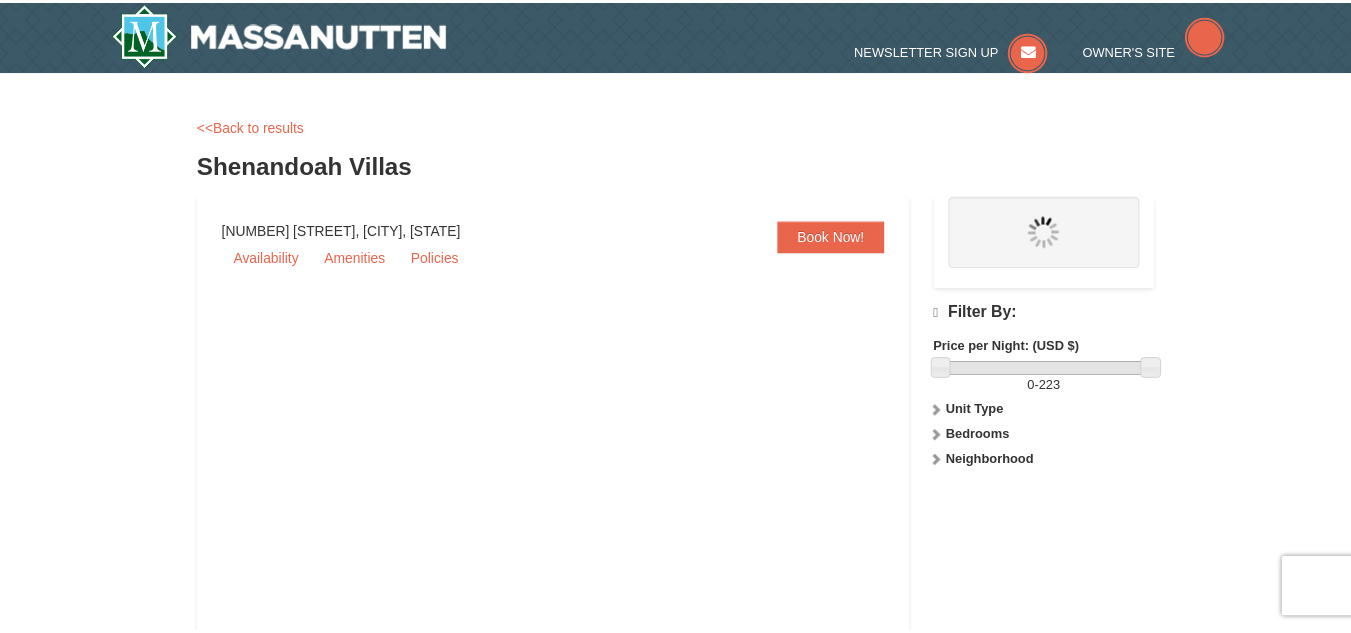 scroll, scrollTop: 0, scrollLeft: 0, axis: both 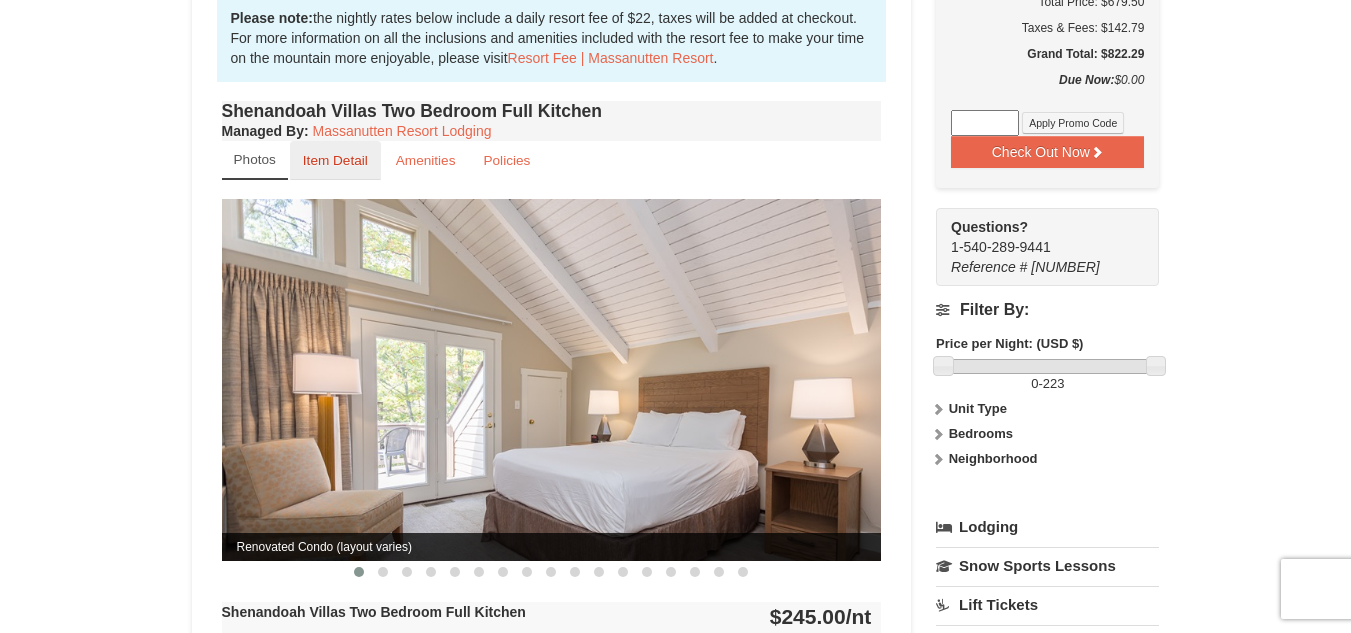 click on "Item Detail" at bounding box center (335, 160) 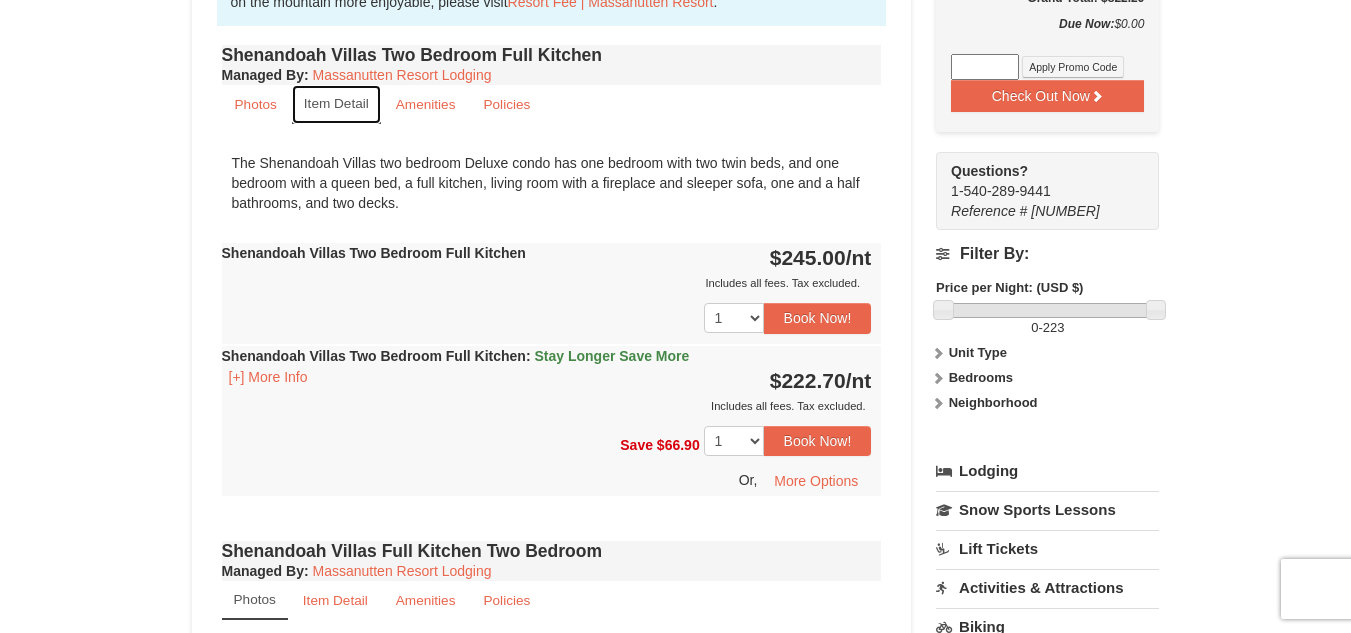 scroll, scrollTop: 700, scrollLeft: 0, axis: vertical 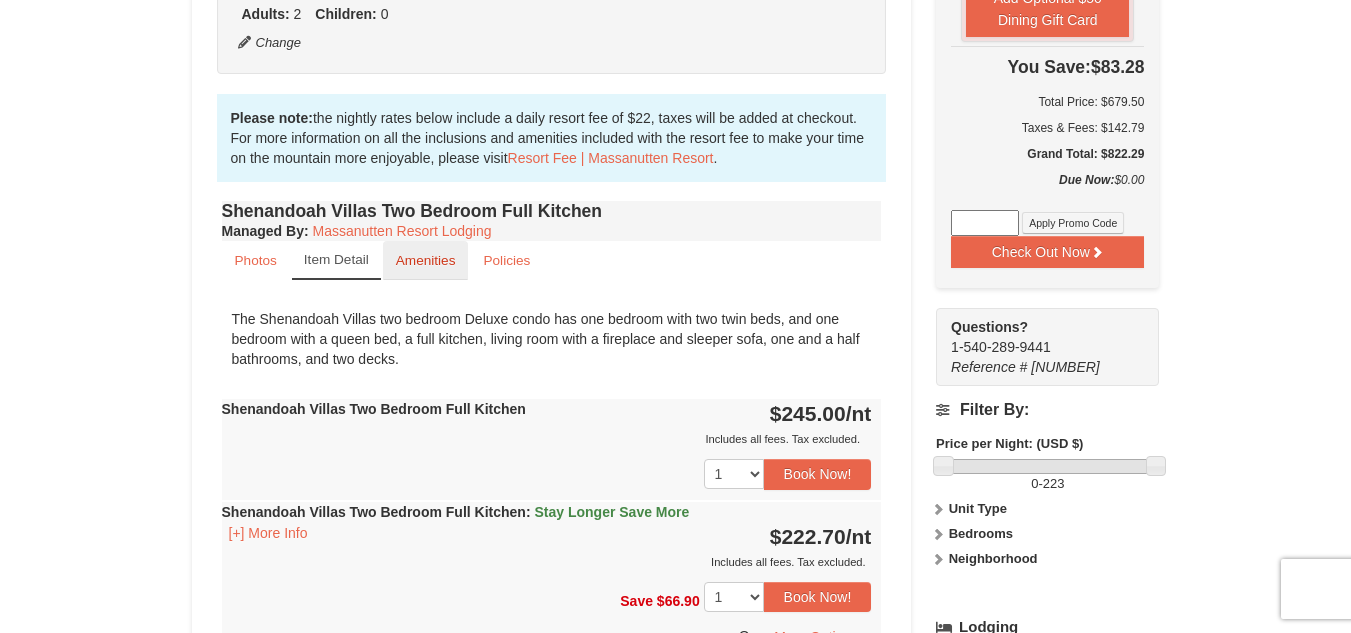click on "Amenities" at bounding box center (426, 260) 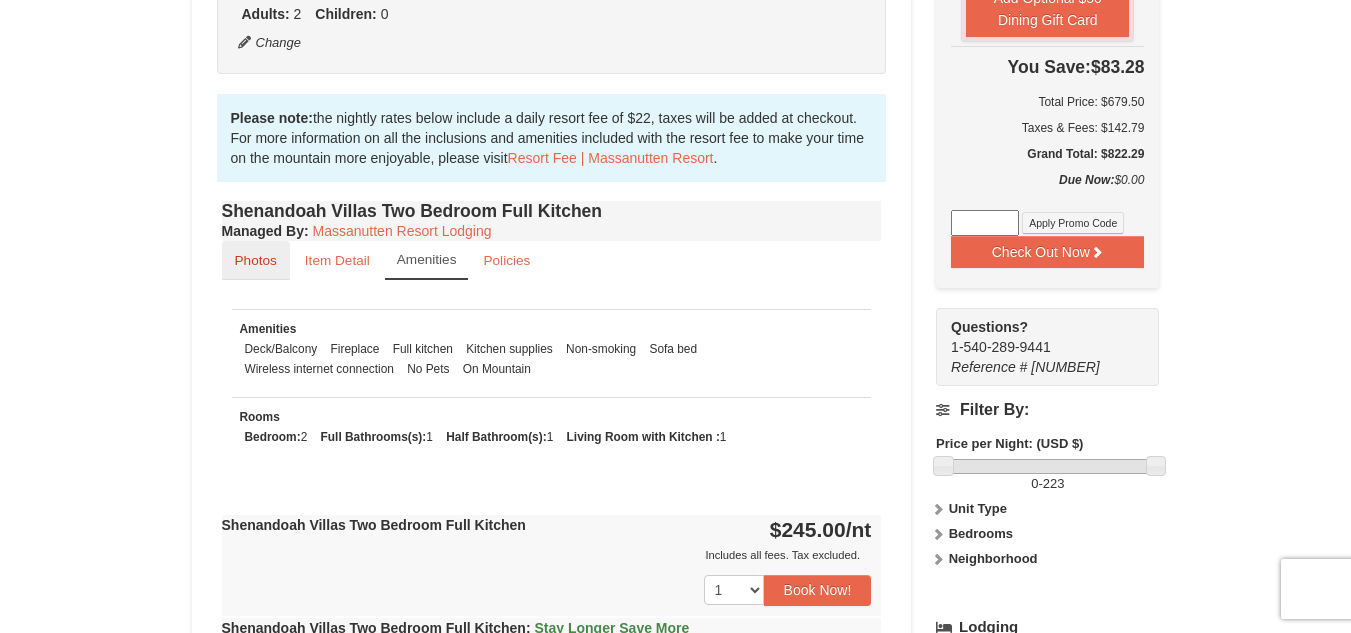 click on "Photos" at bounding box center [256, 260] 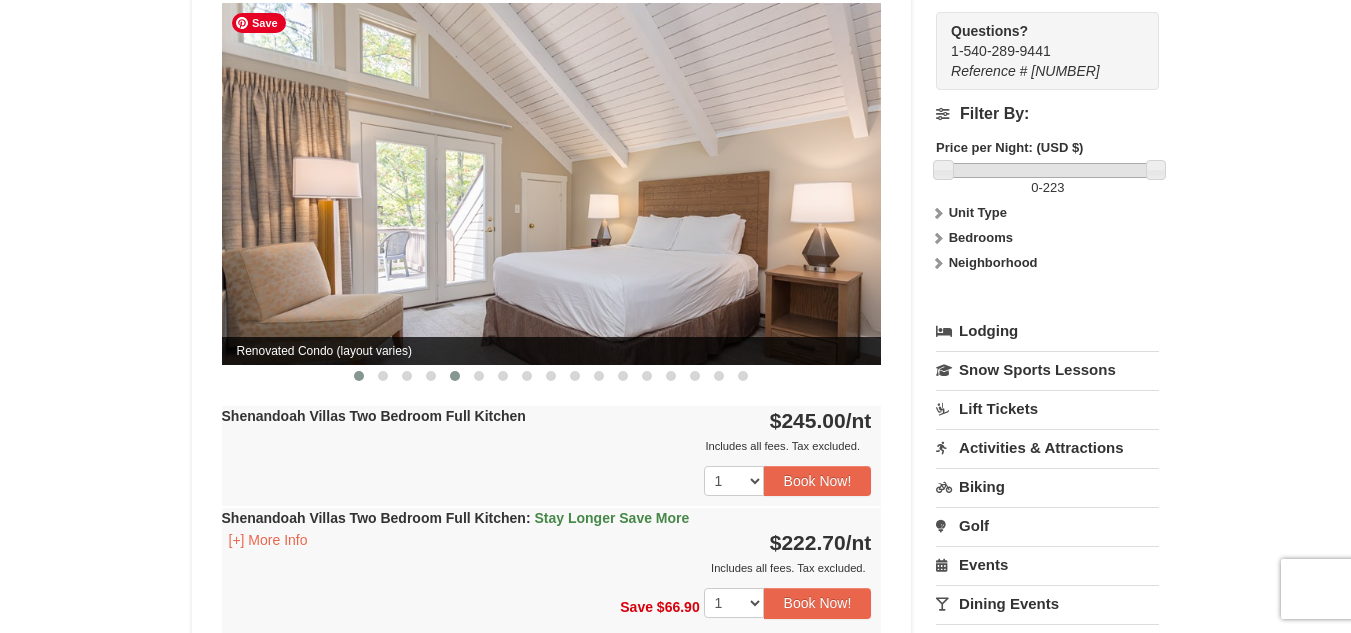 scroll, scrollTop: 800, scrollLeft: 0, axis: vertical 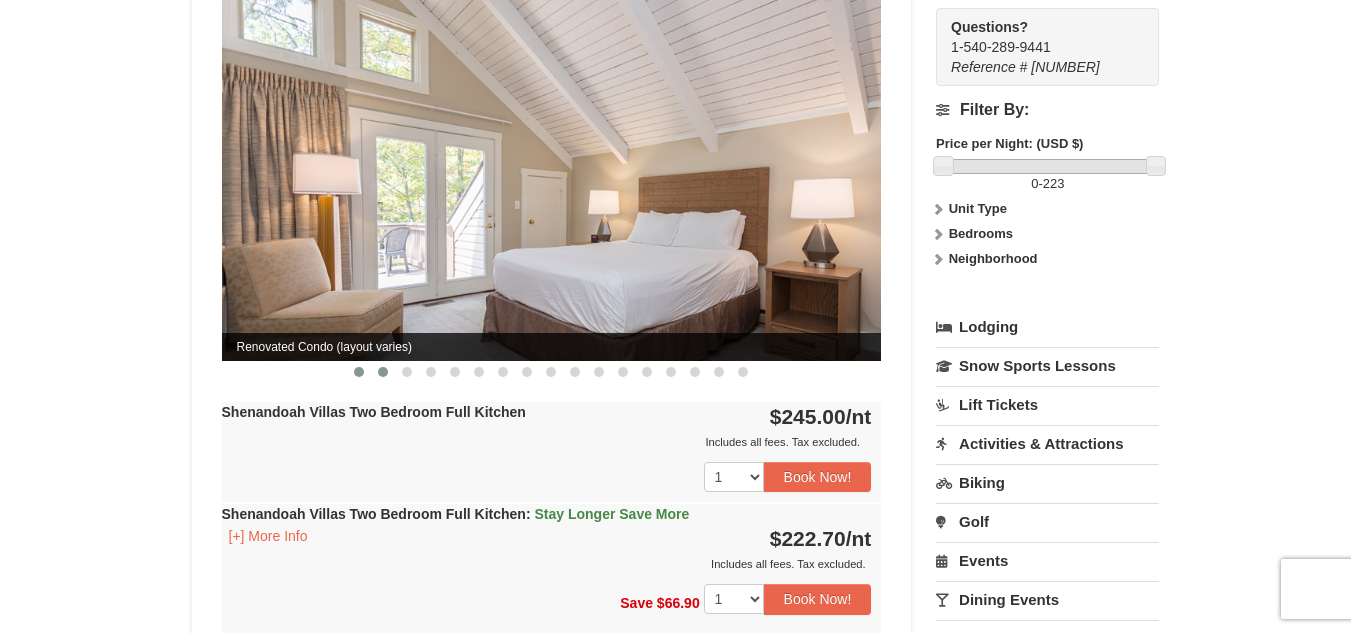 click at bounding box center (383, 372) 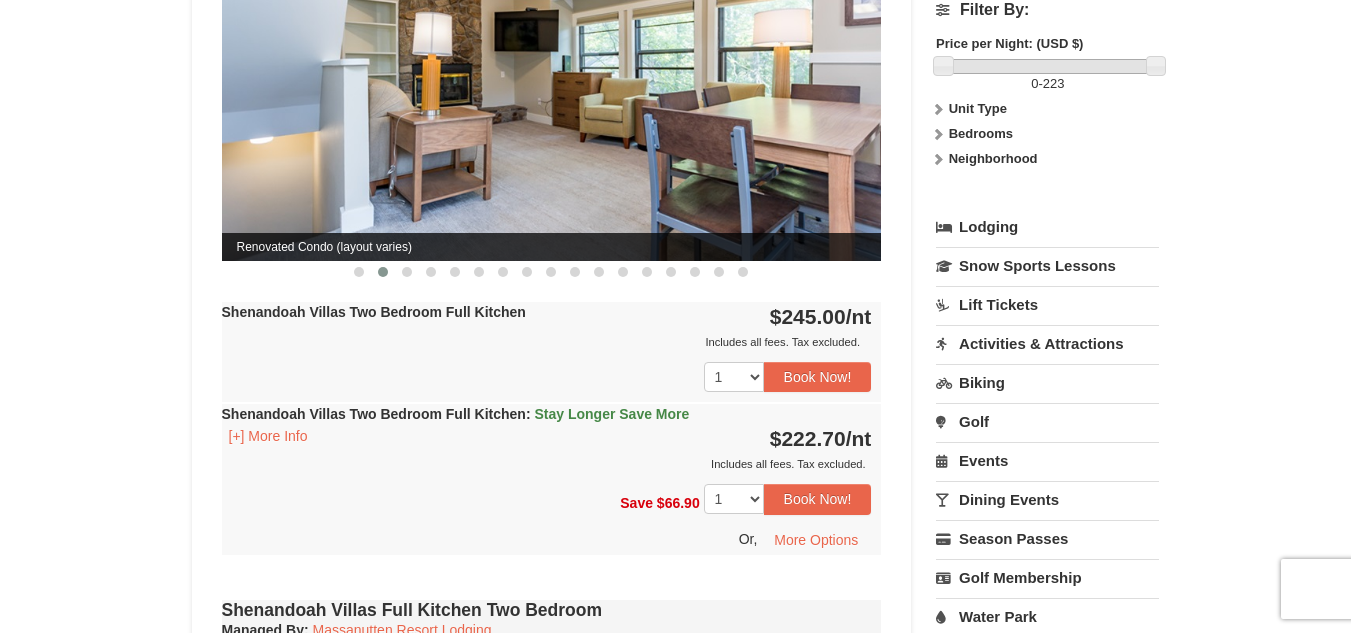 scroll, scrollTop: 800, scrollLeft: 0, axis: vertical 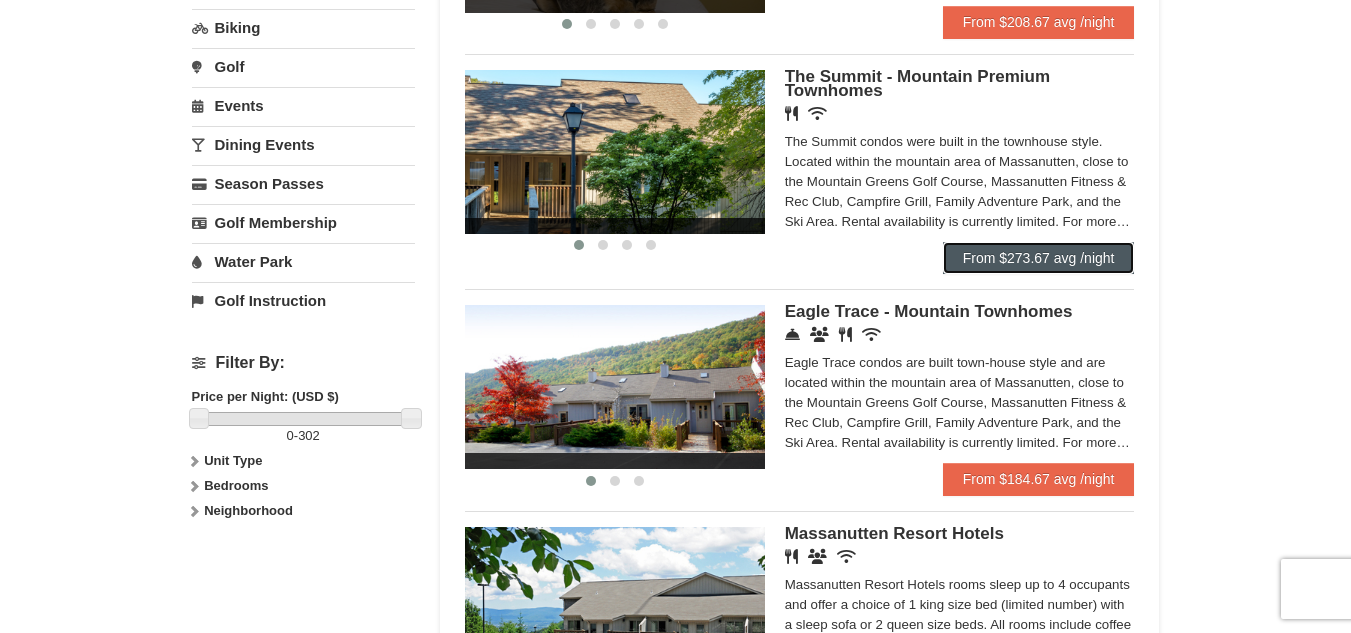 click on "From $273.67 avg /night" at bounding box center (1039, 258) 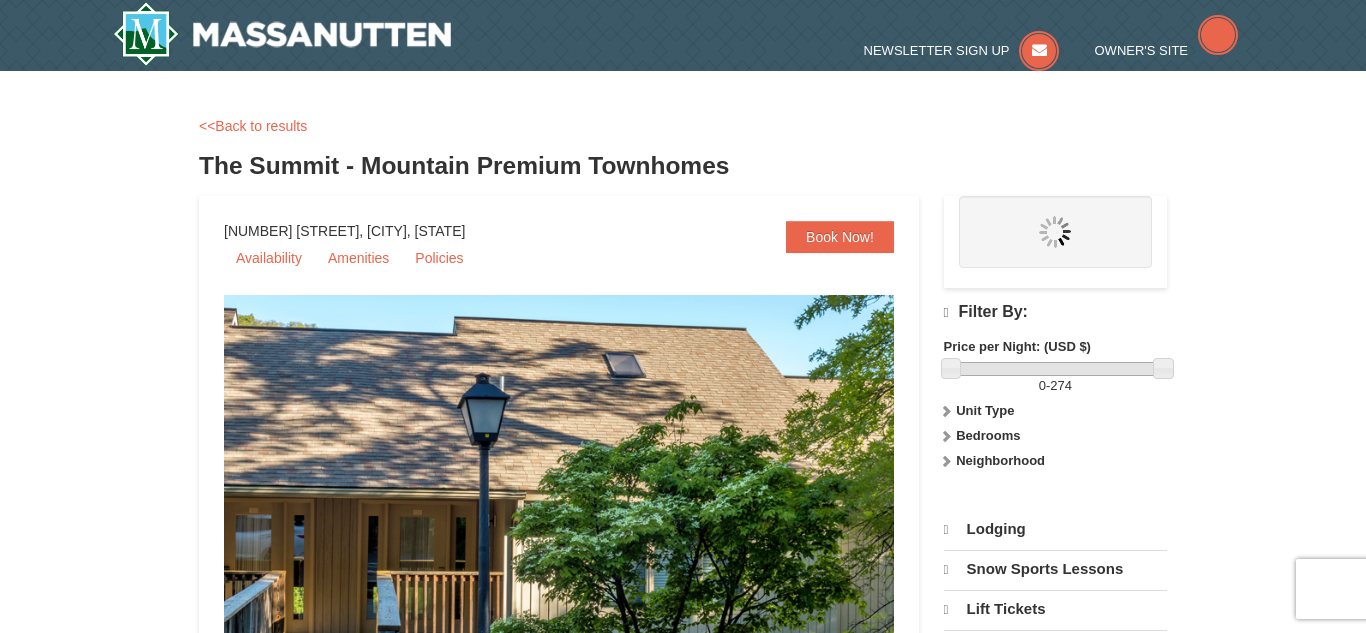 select on "8" 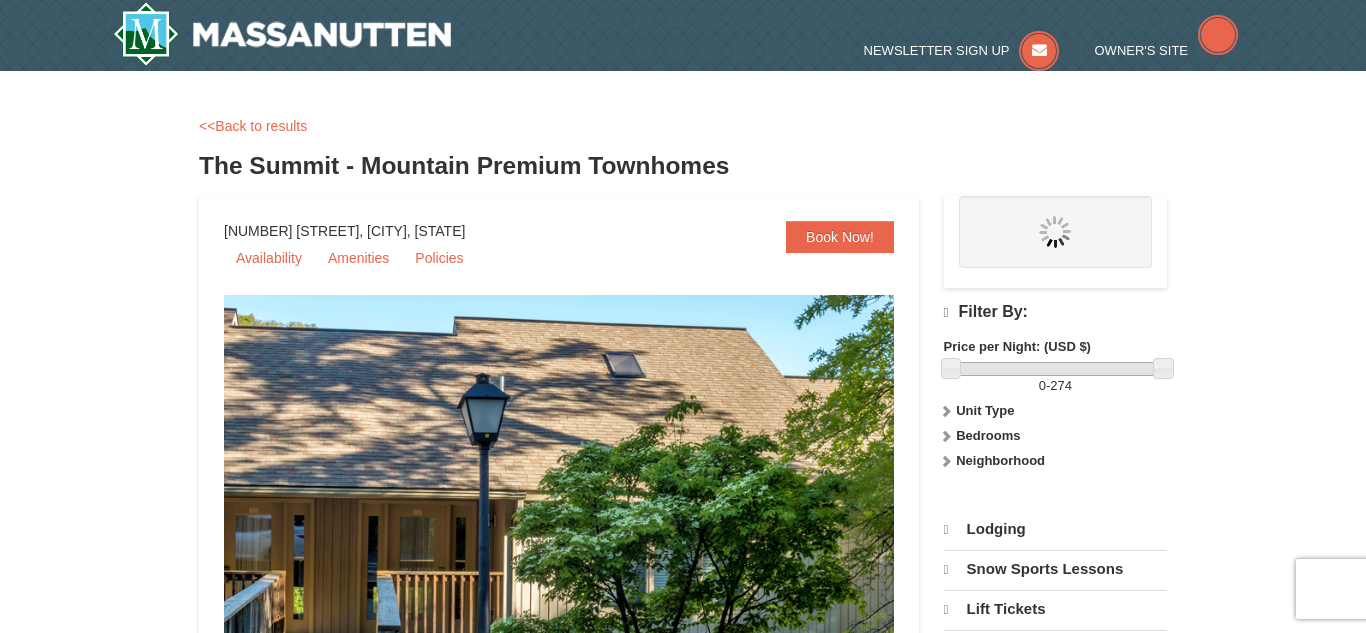 select on "8" 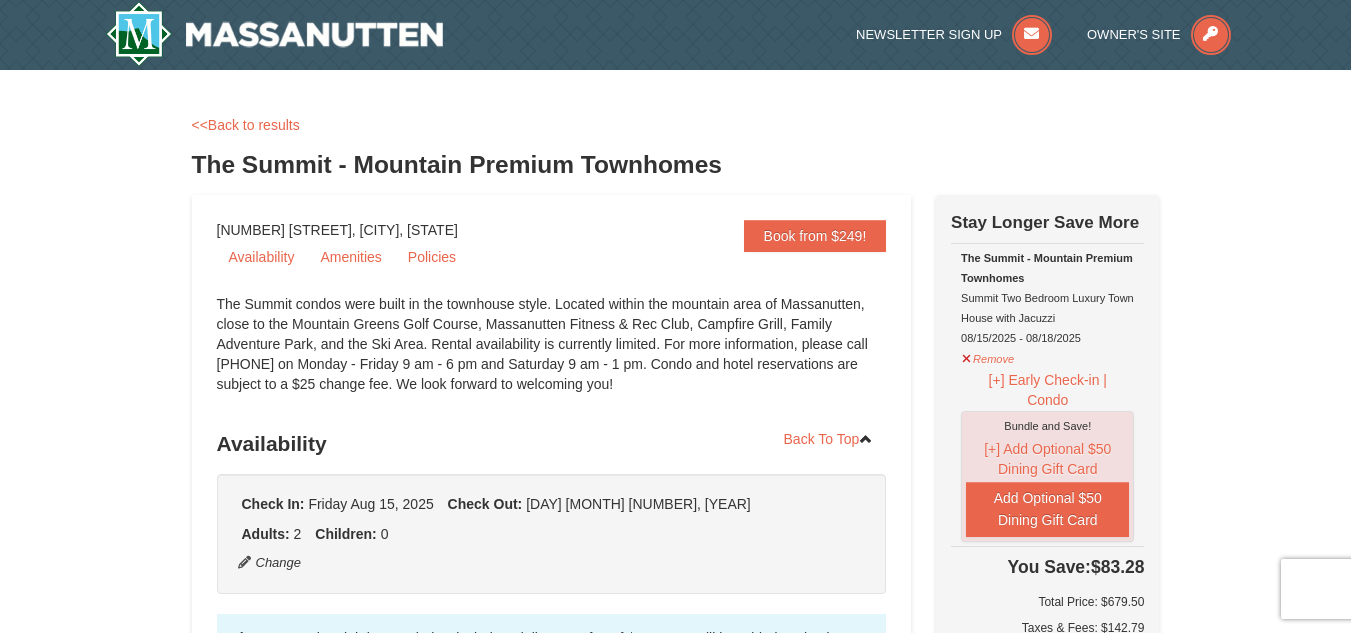 scroll, scrollTop: 100, scrollLeft: 0, axis: vertical 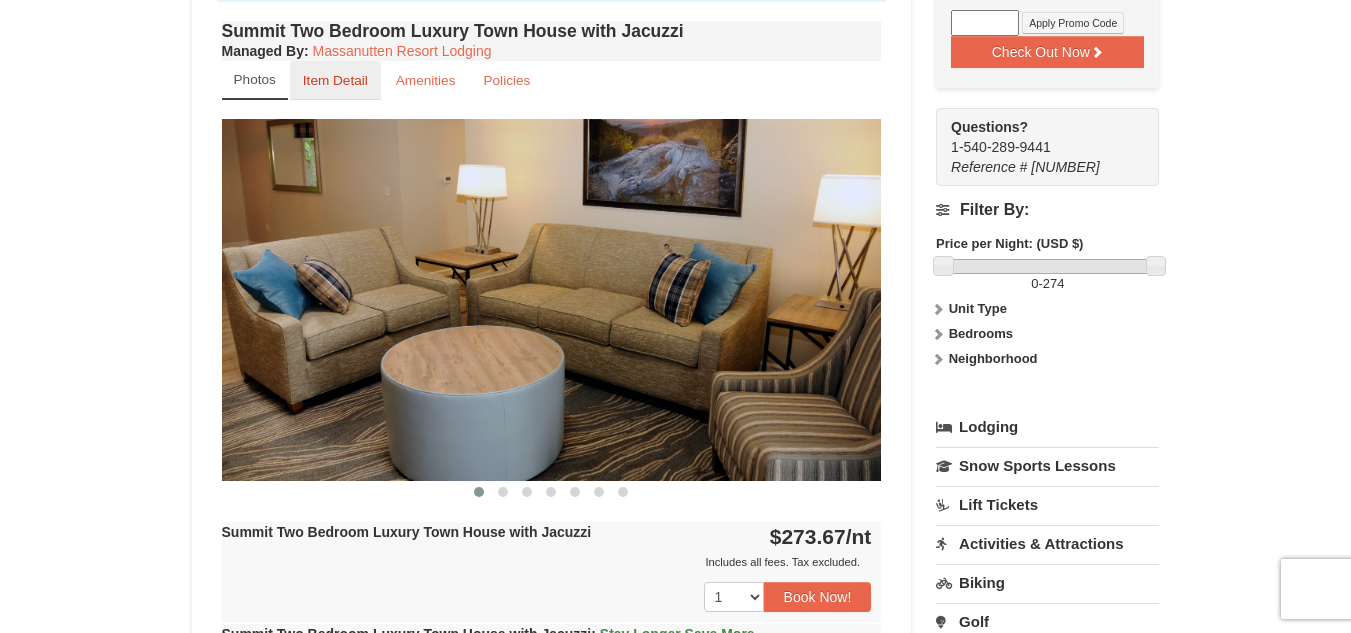 click on "Item Detail" at bounding box center [335, 80] 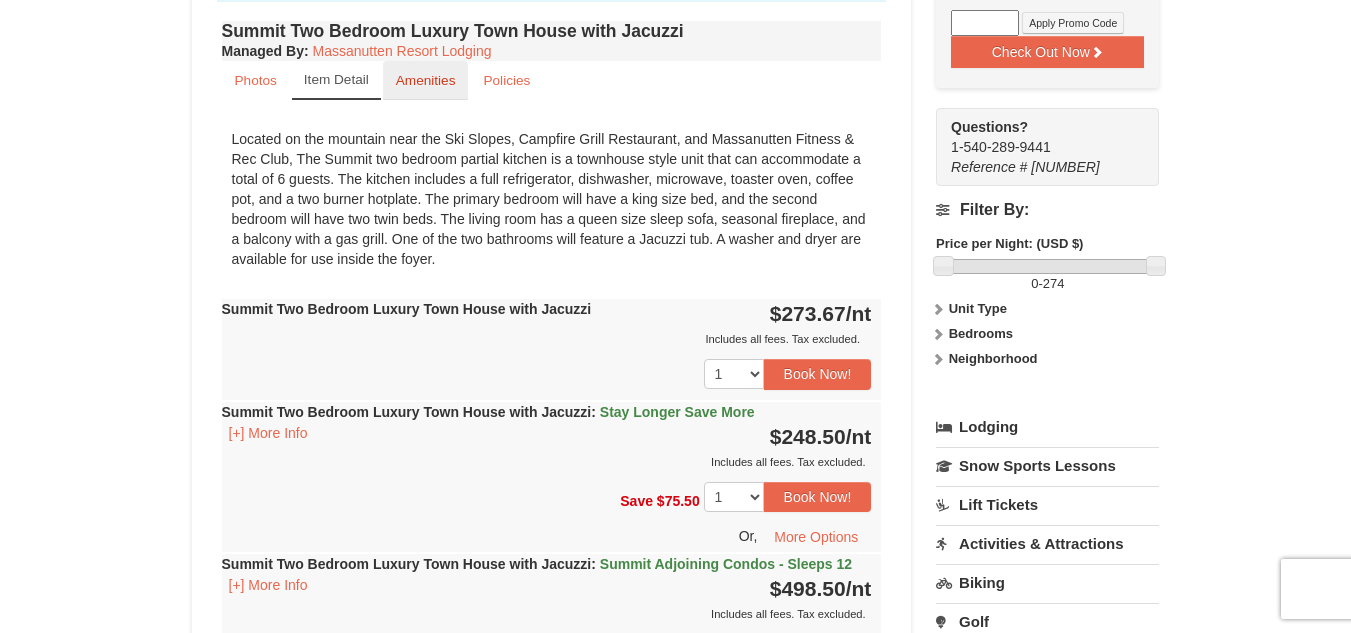click on "Amenities" at bounding box center [426, 80] 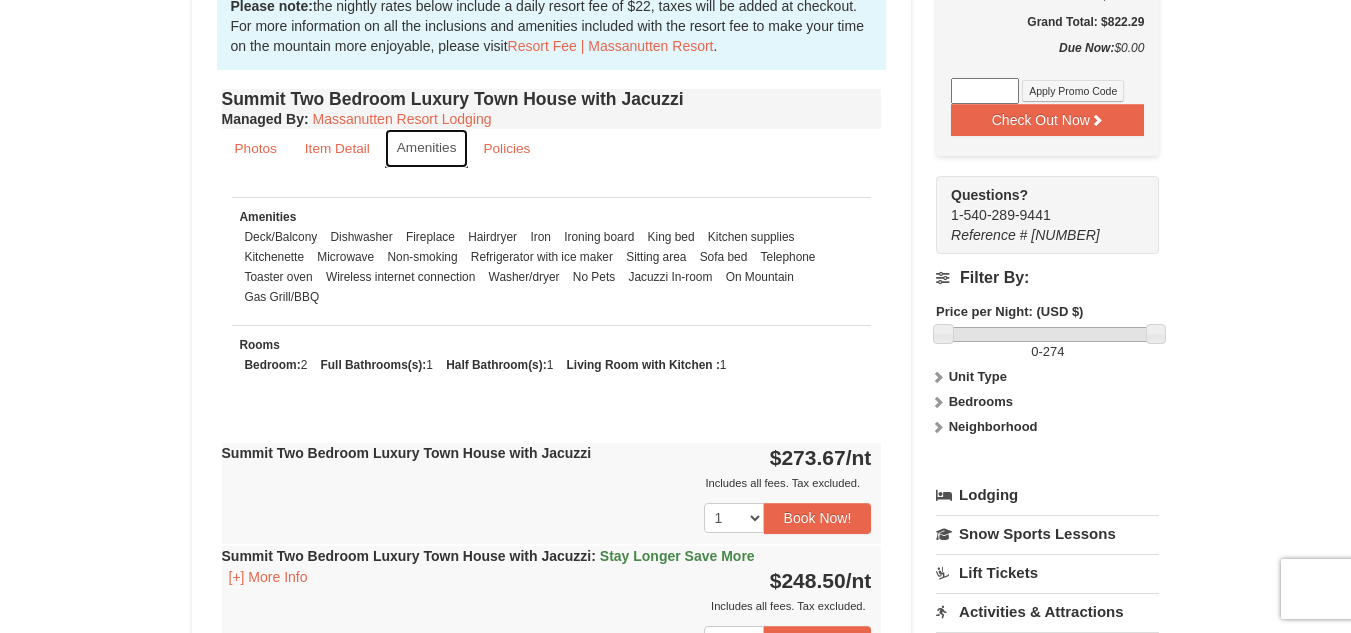 scroll, scrollTop: 600, scrollLeft: 0, axis: vertical 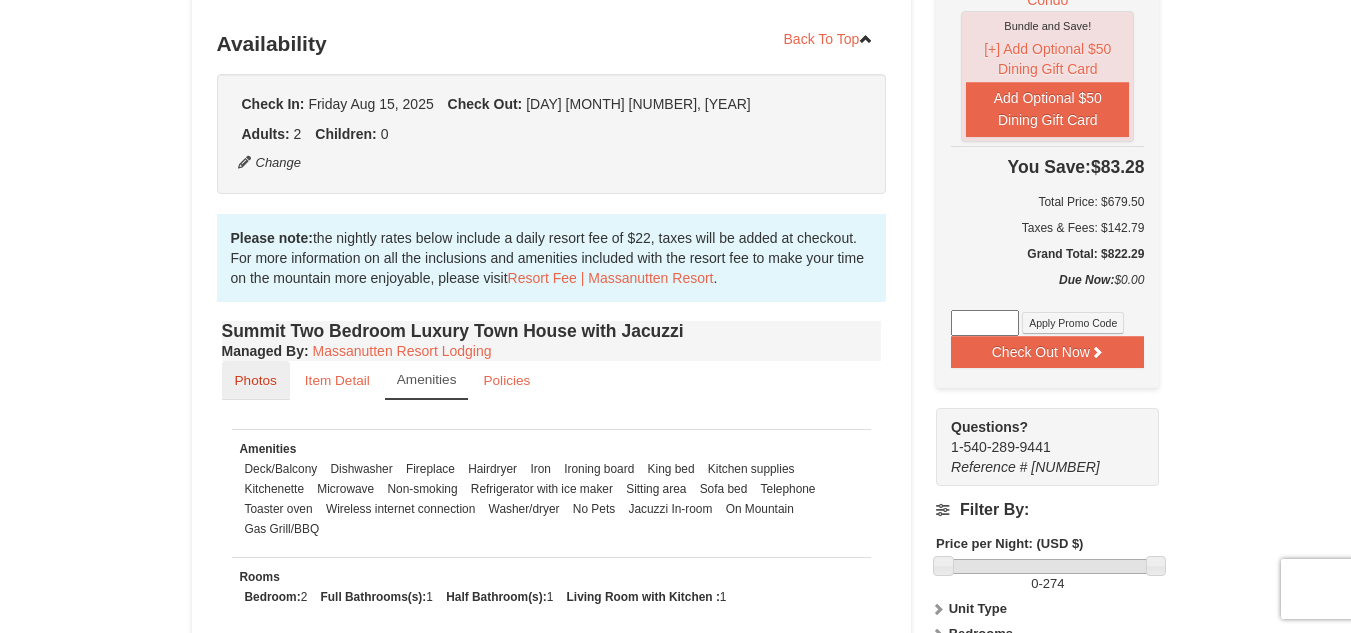 click on "Photos" at bounding box center (256, 380) 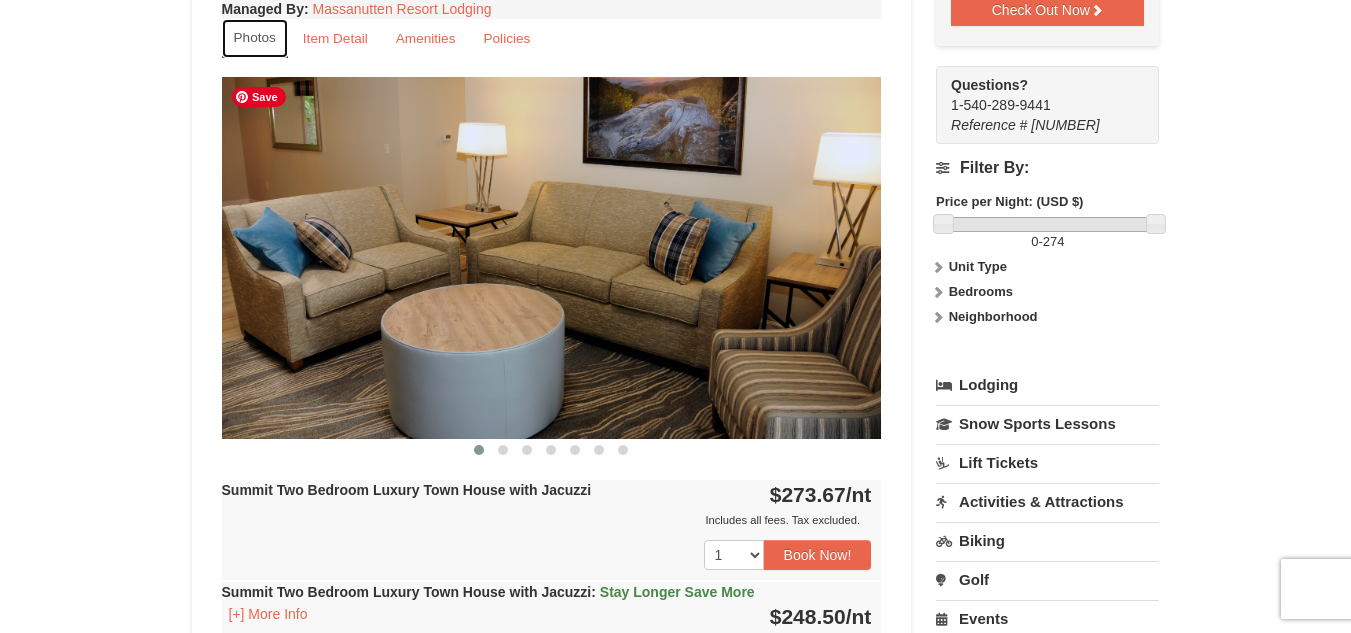 scroll, scrollTop: 800, scrollLeft: 0, axis: vertical 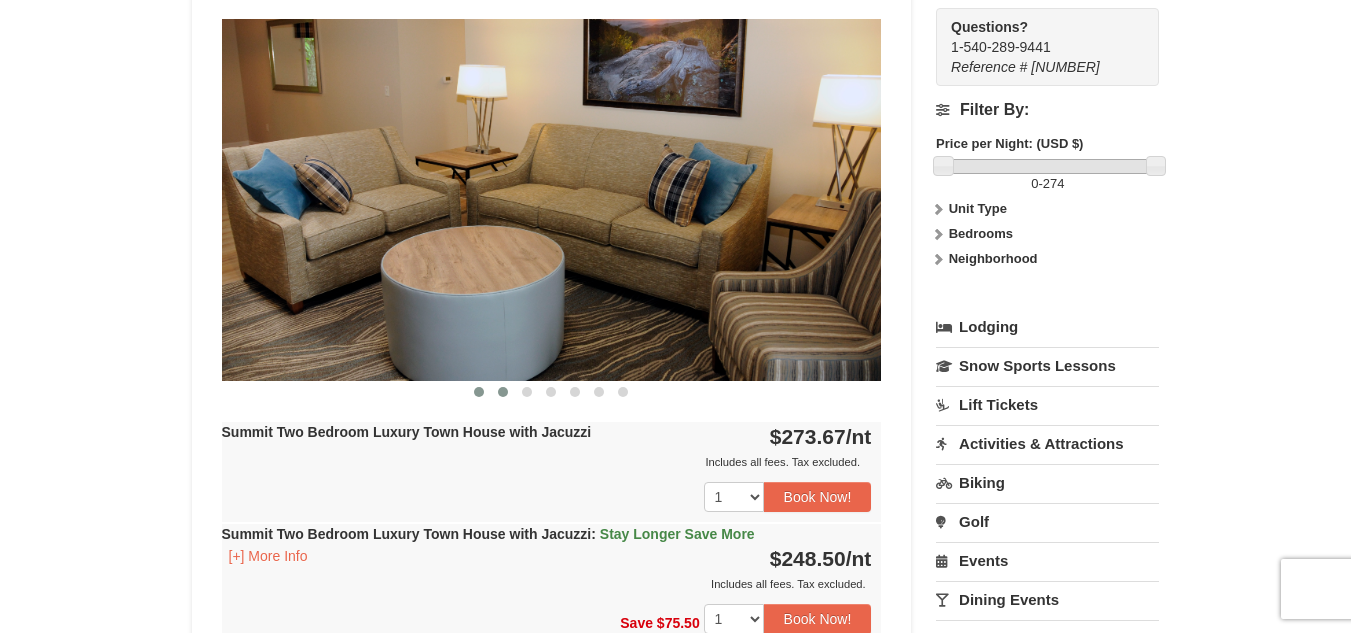 click at bounding box center (503, 392) 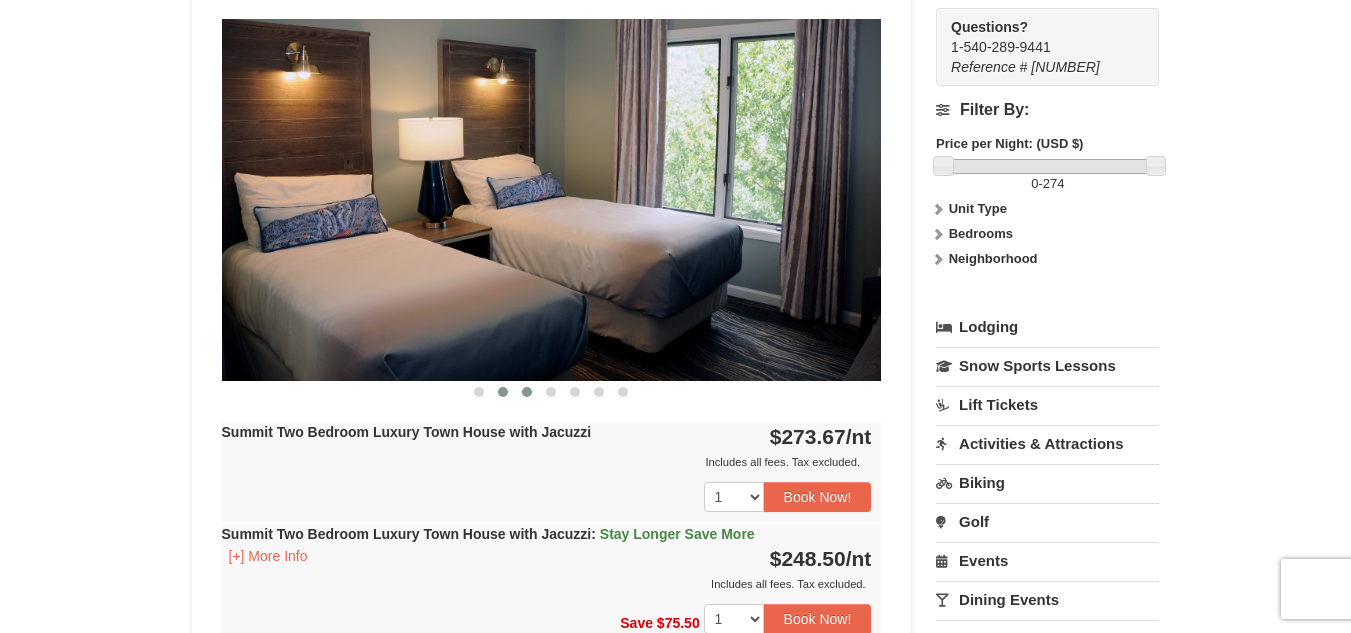 click at bounding box center [527, 392] 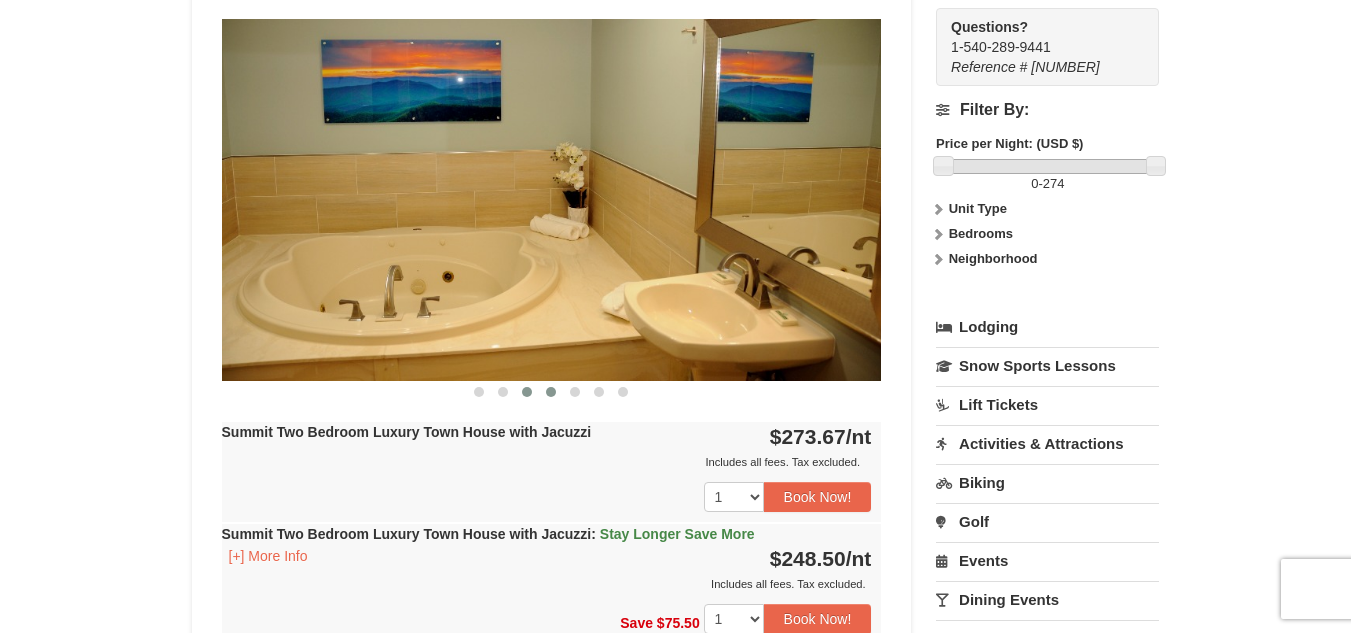 click at bounding box center [551, 392] 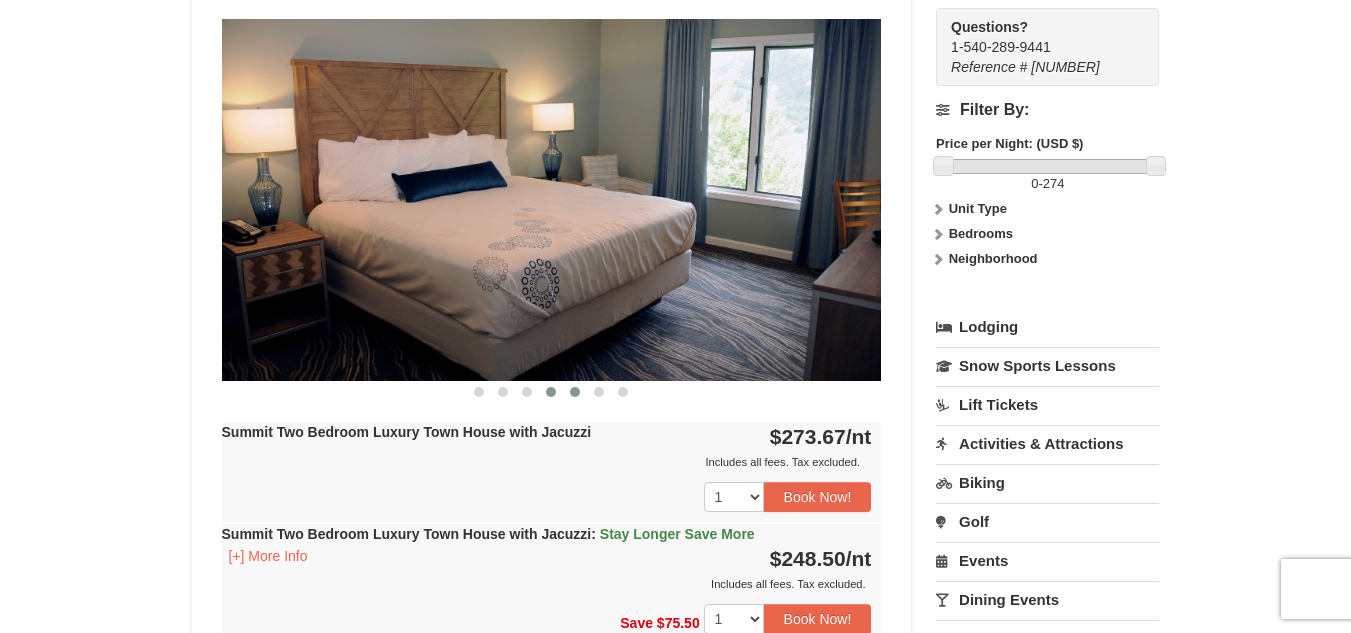 click at bounding box center (575, 392) 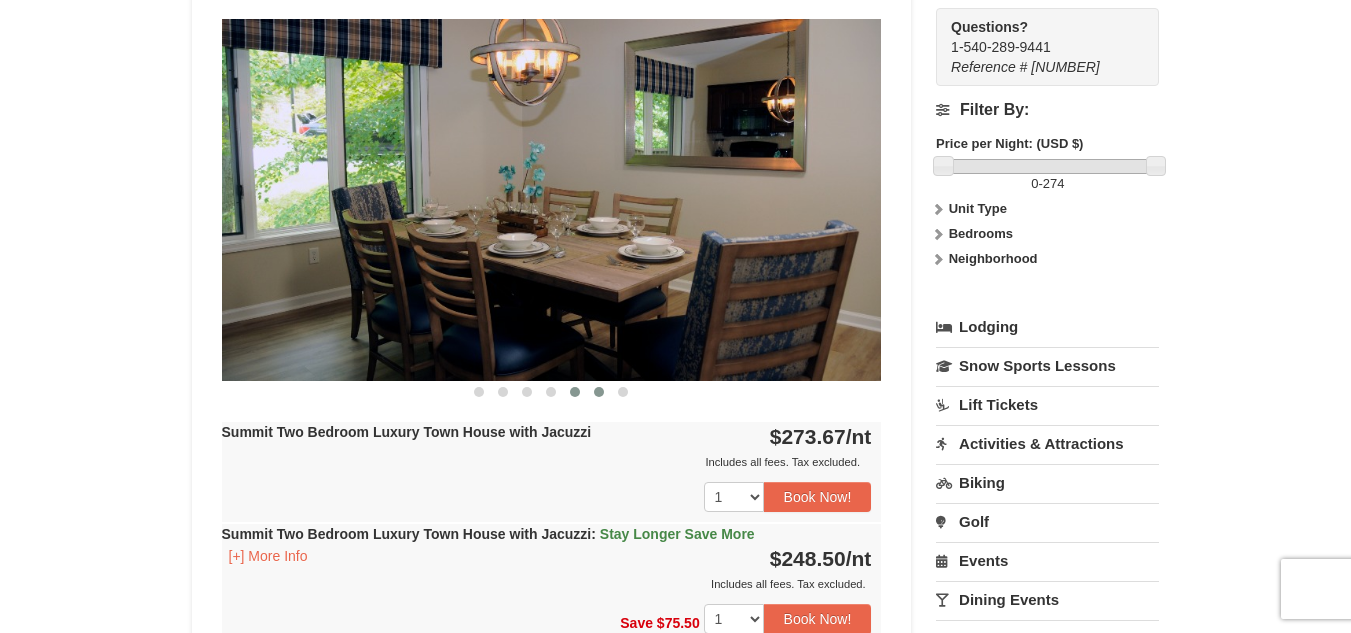 click at bounding box center (599, 392) 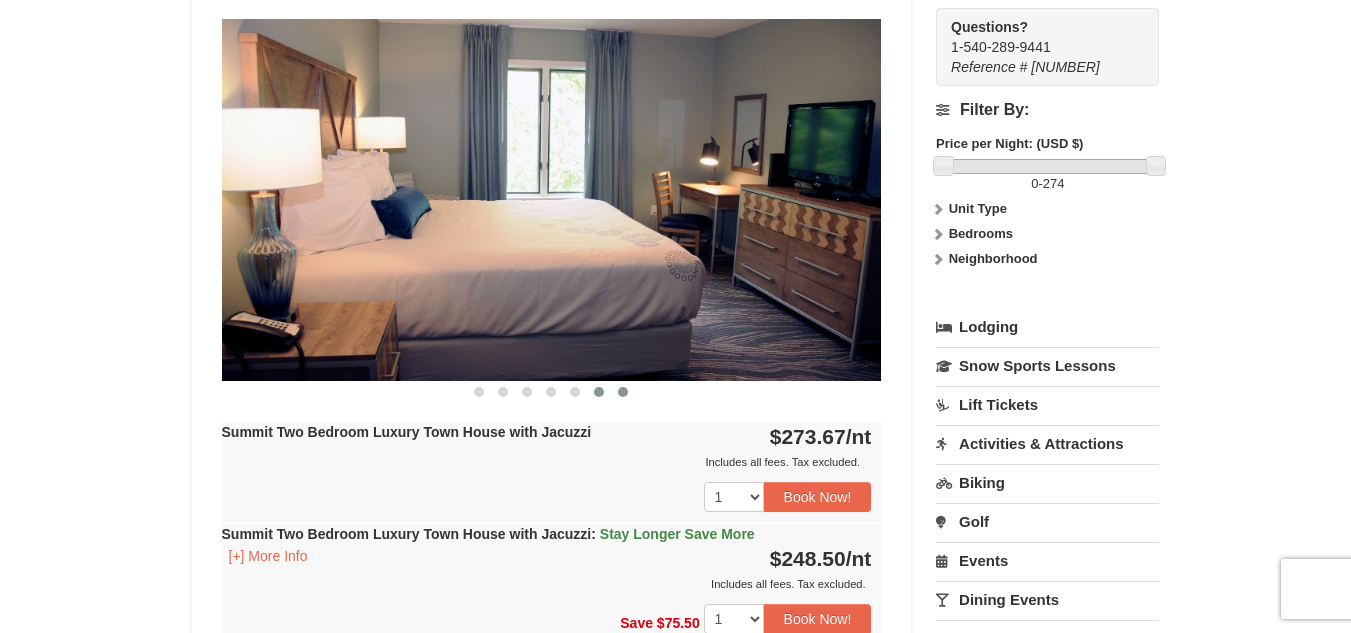 click at bounding box center [623, 392] 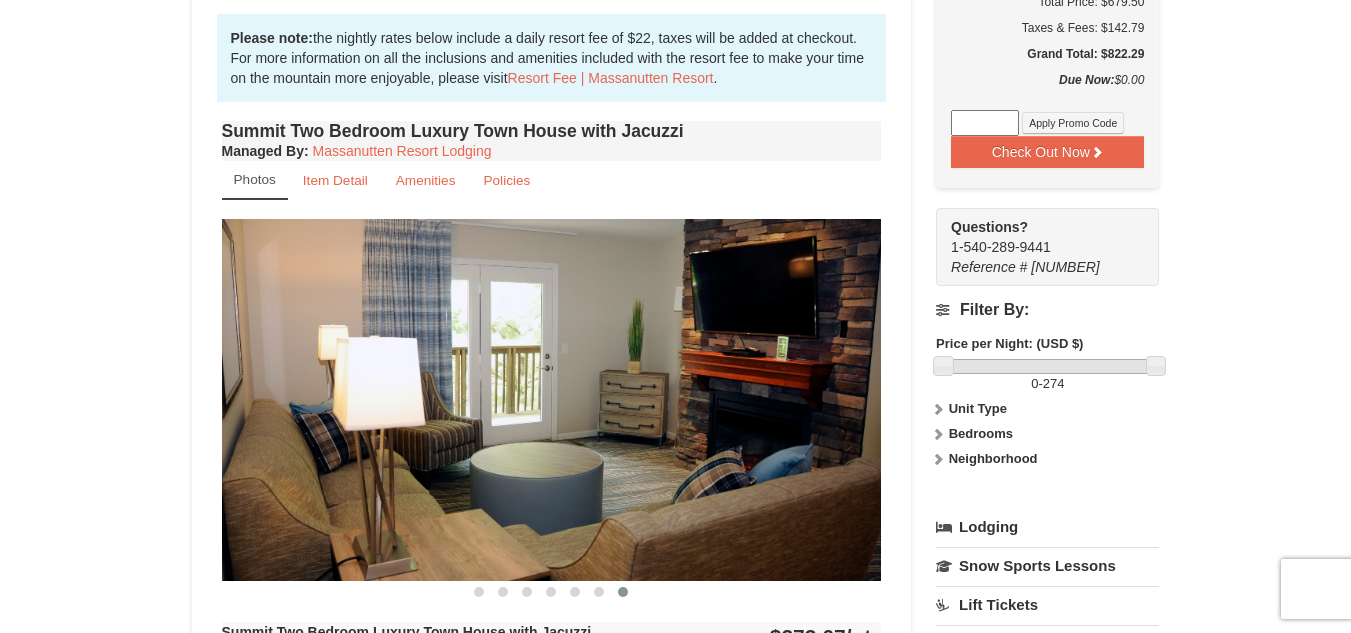 scroll, scrollTop: 700, scrollLeft: 0, axis: vertical 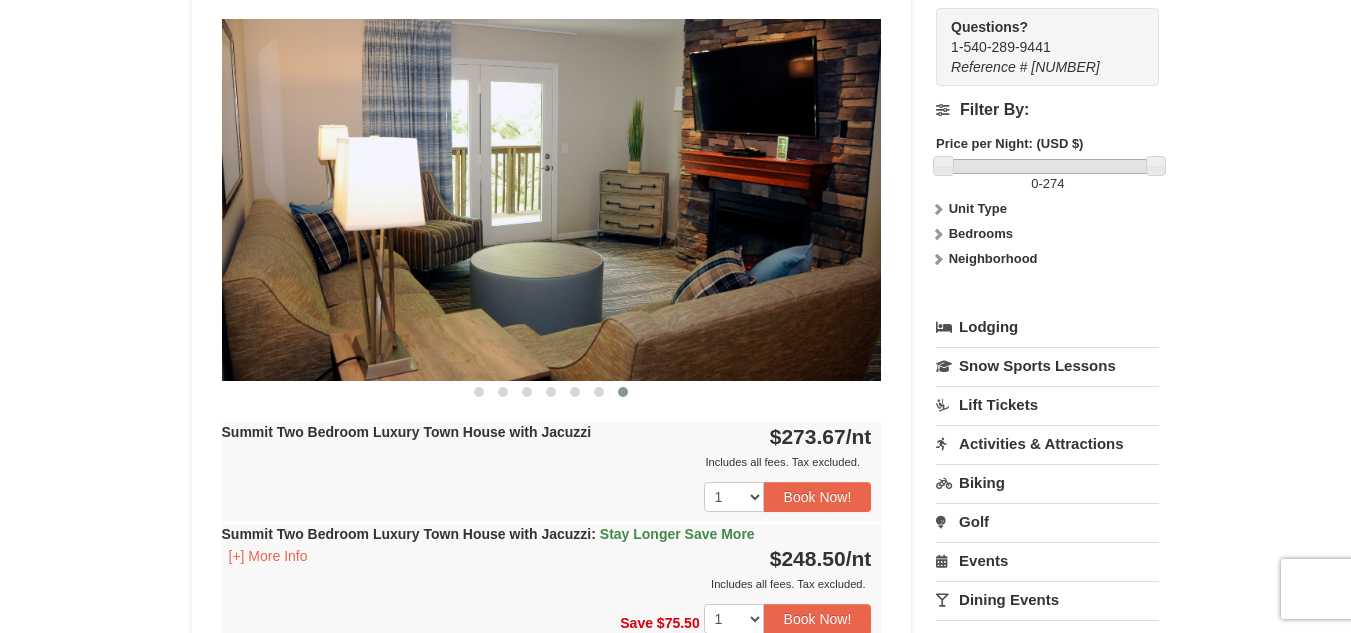 type 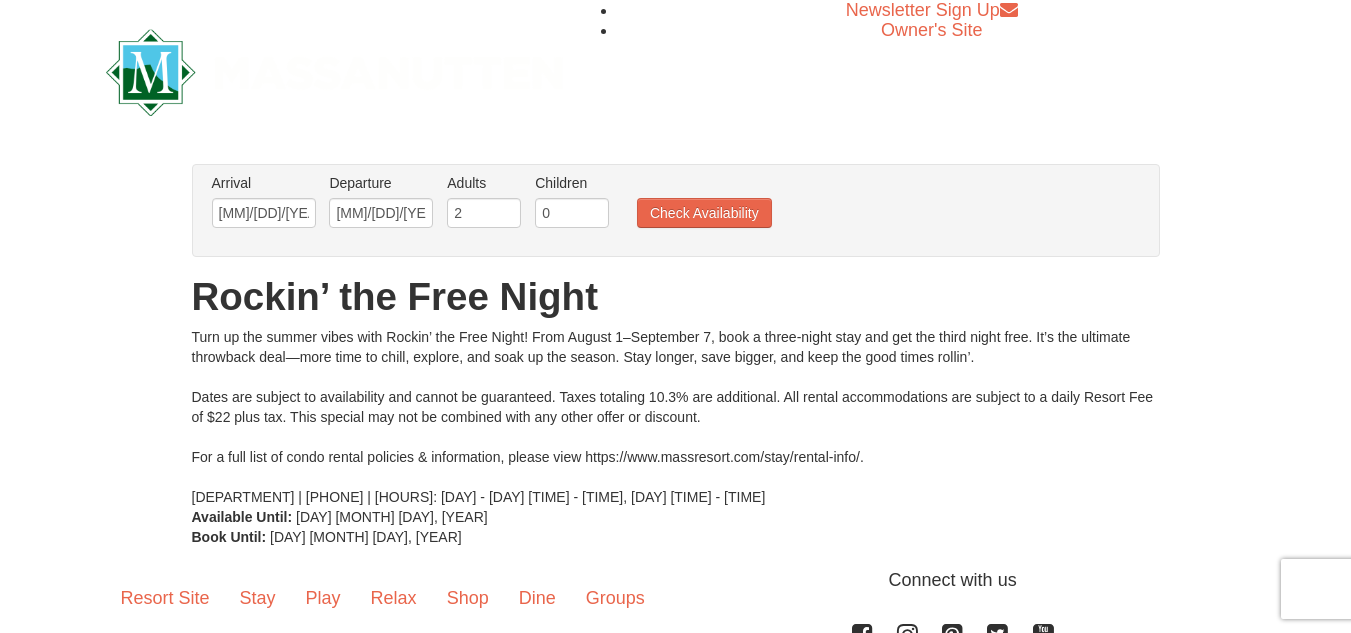 scroll, scrollTop: 0, scrollLeft: 0, axis: both 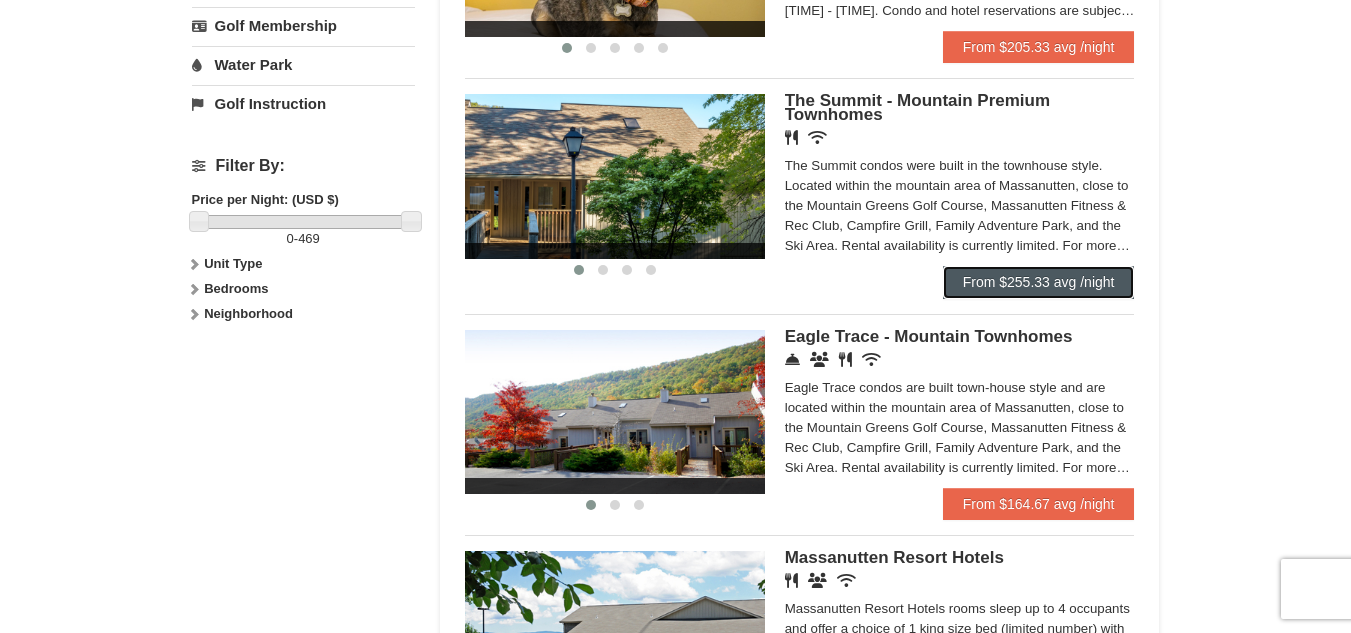 click on "From $255.33 avg /night" at bounding box center [1039, 282] 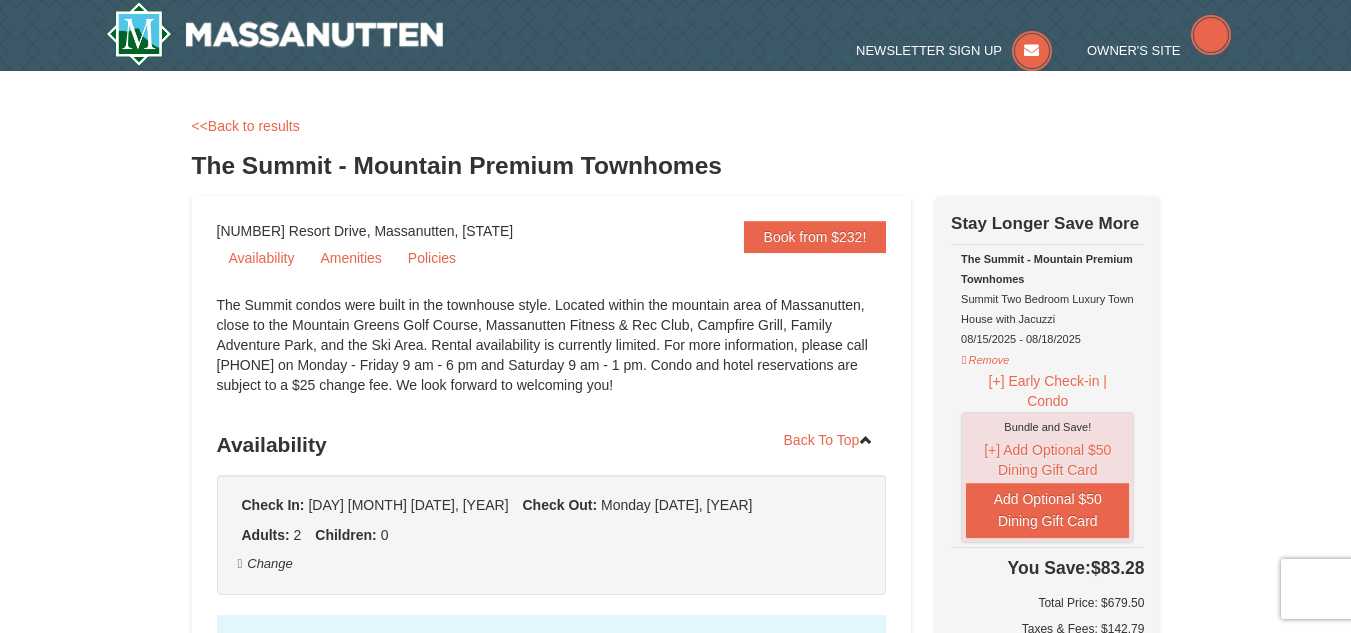 scroll, scrollTop: 0, scrollLeft: 0, axis: both 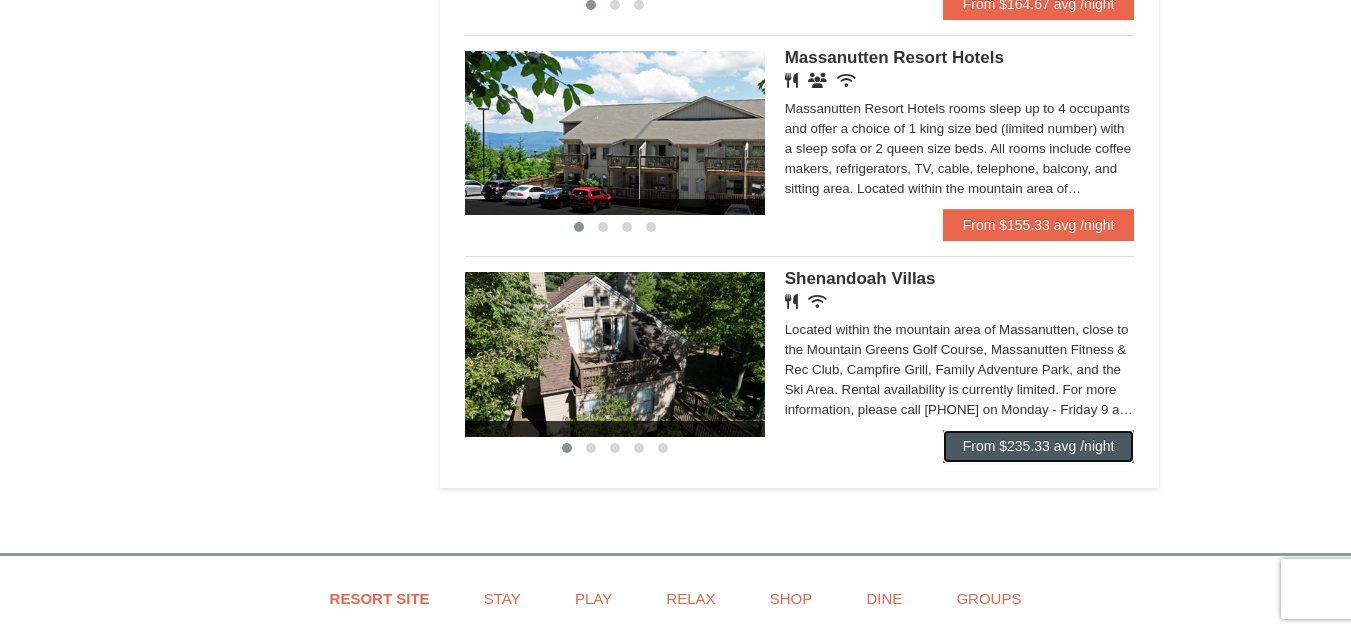click on "From $235.33 avg /night" at bounding box center [1039, 446] 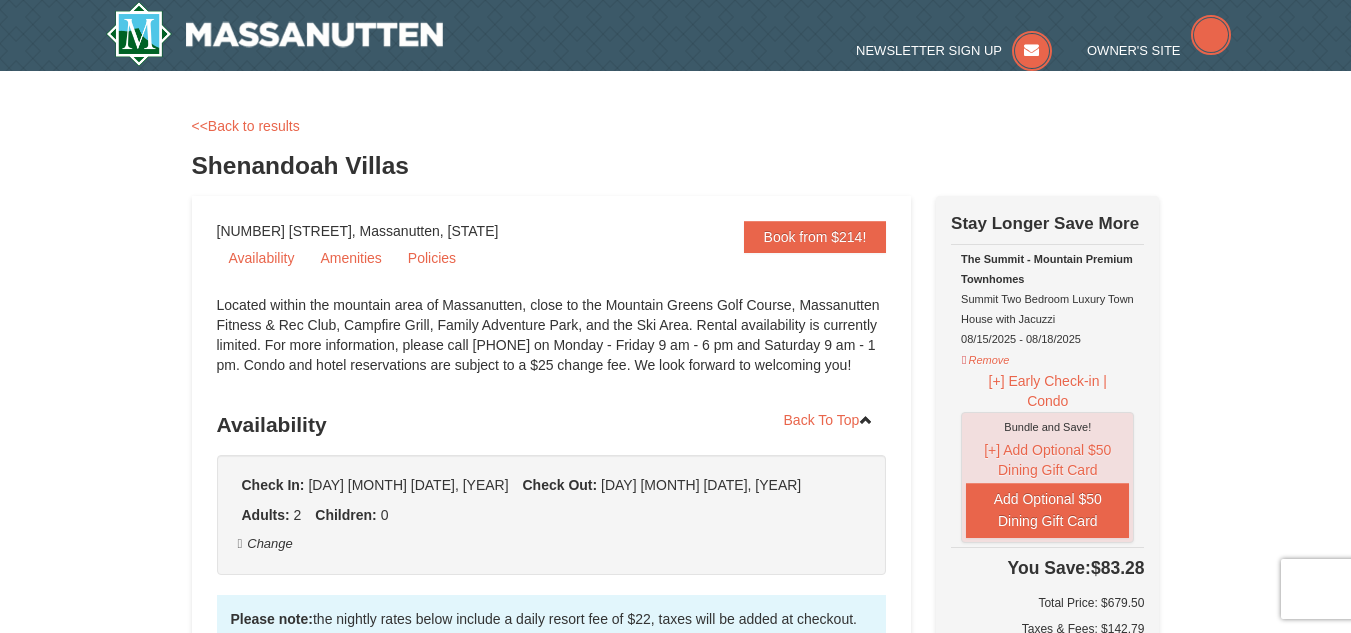 scroll, scrollTop: 0, scrollLeft: 0, axis: both 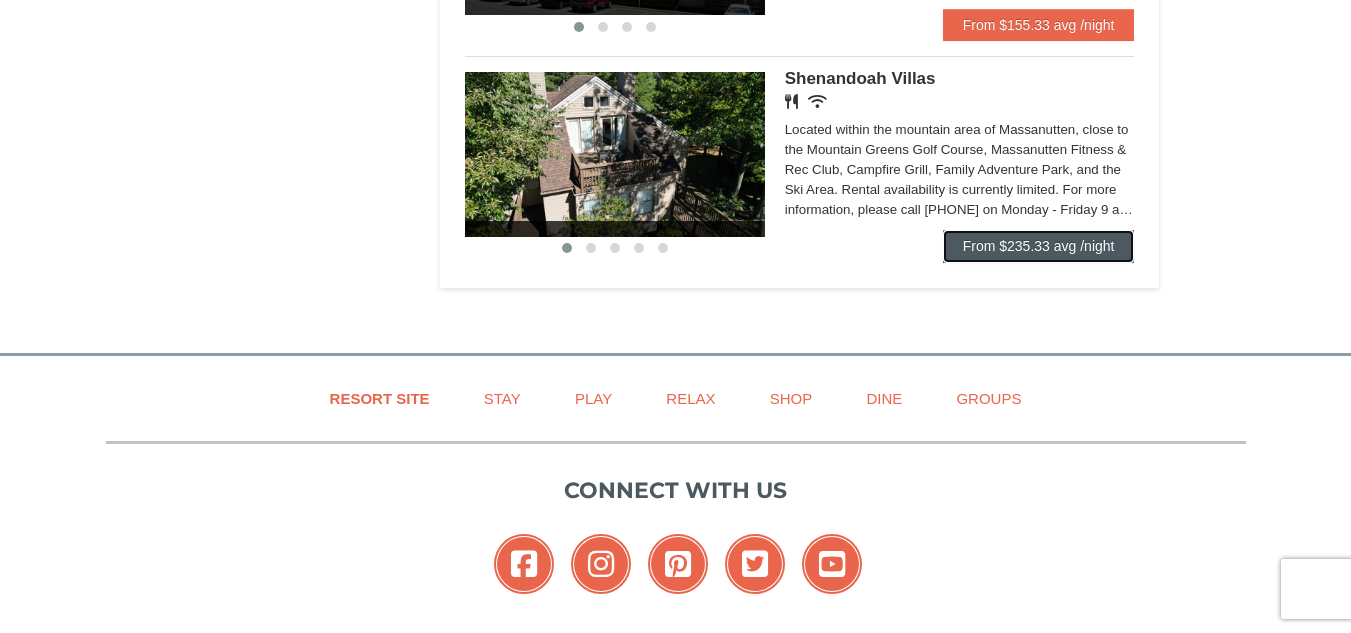 click on "From $235.33 avg /night" at bounding box center (1039, 246) 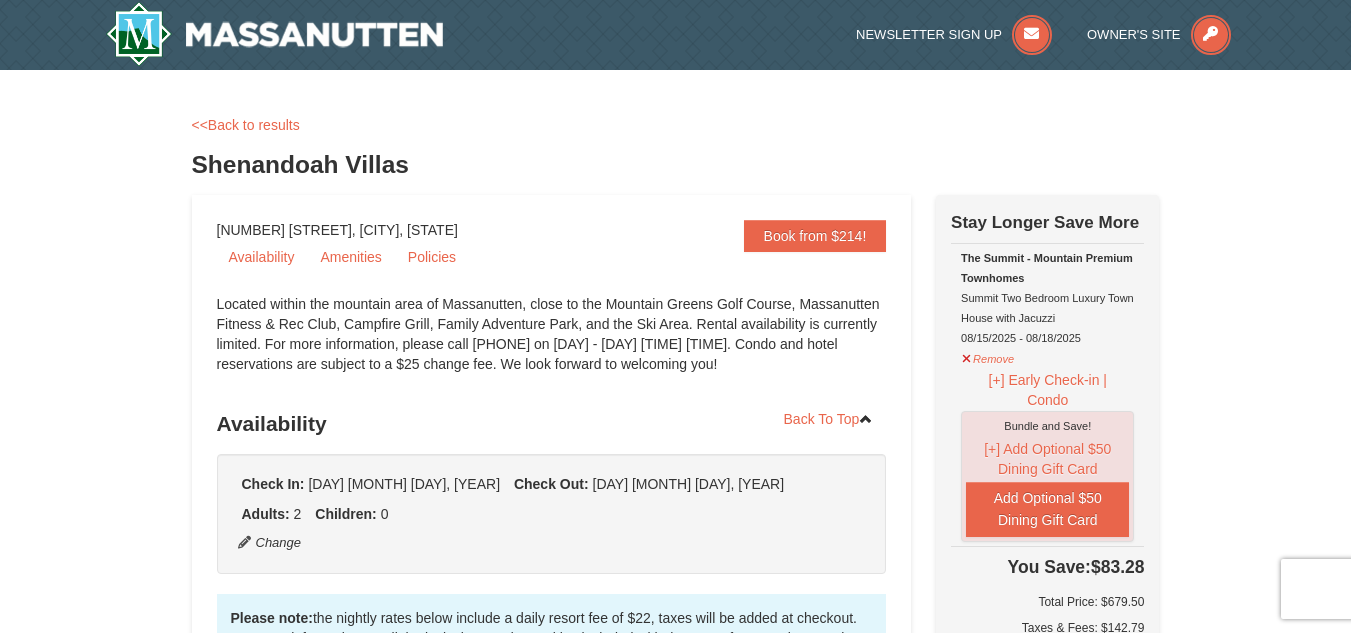 scroll, scrollTop: 0, scrollLeft: 0, axis: both 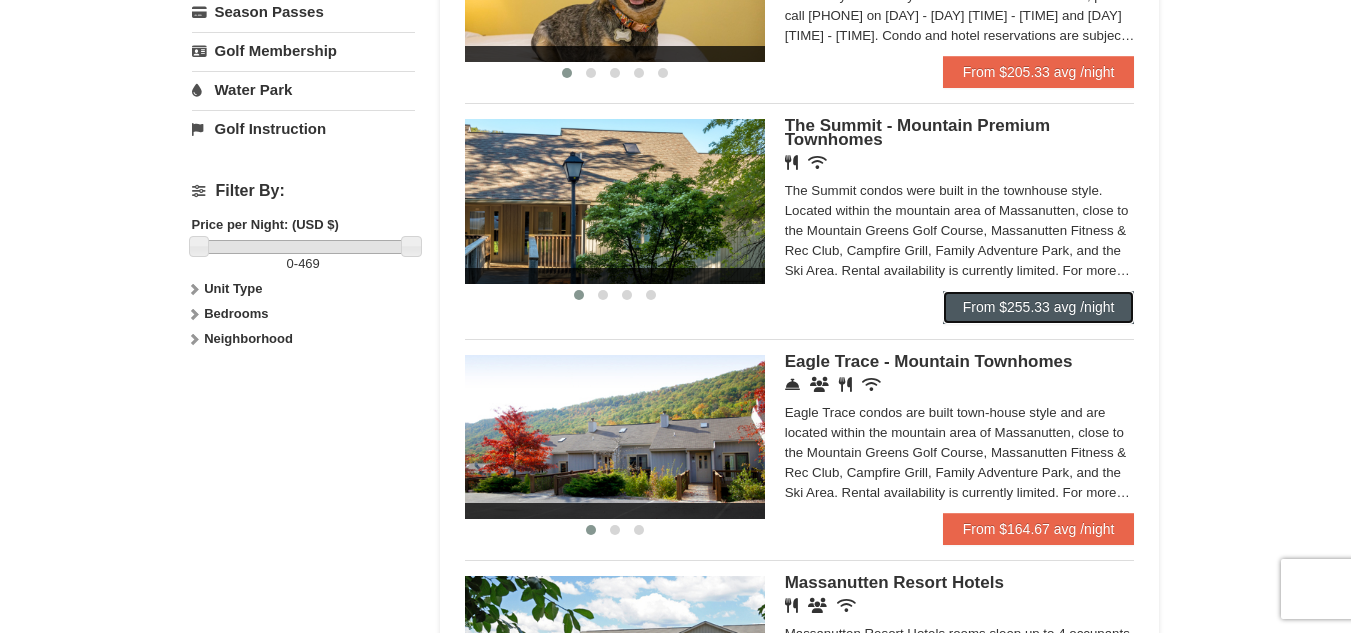 click on "From $255.33 avg /night" at bounding box center (1039, 307) 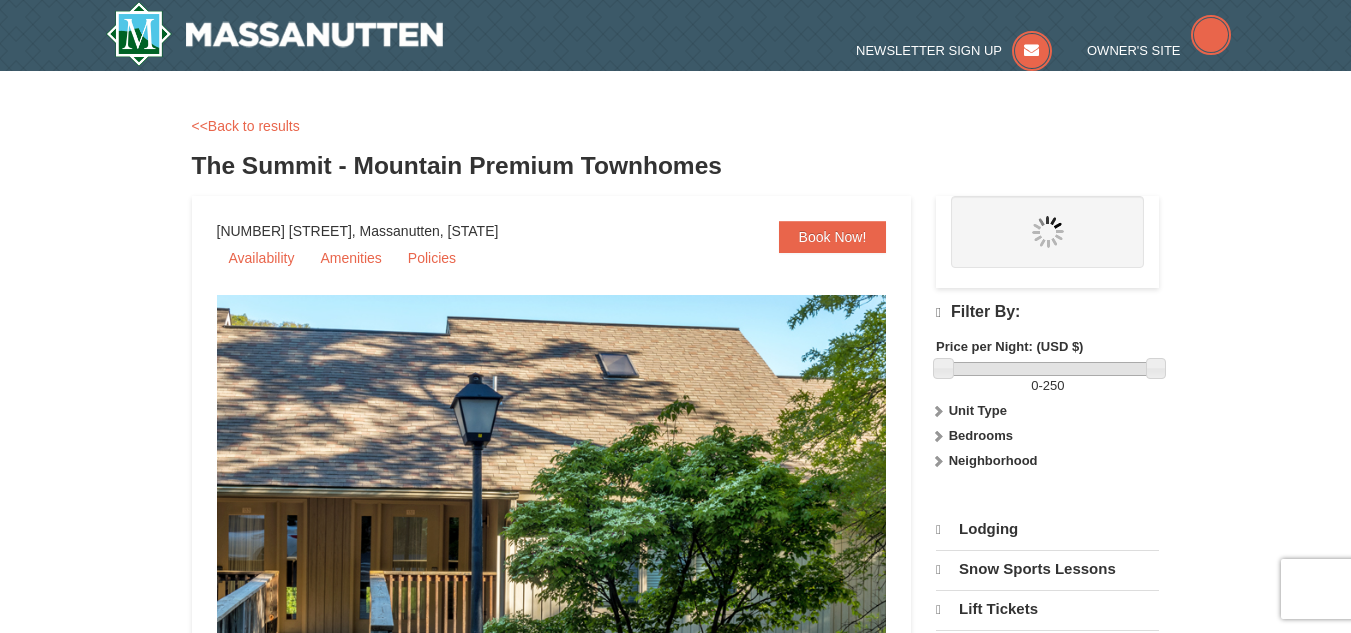 scroll, scrollTop: 0, scrollLeft: 0, axis: both 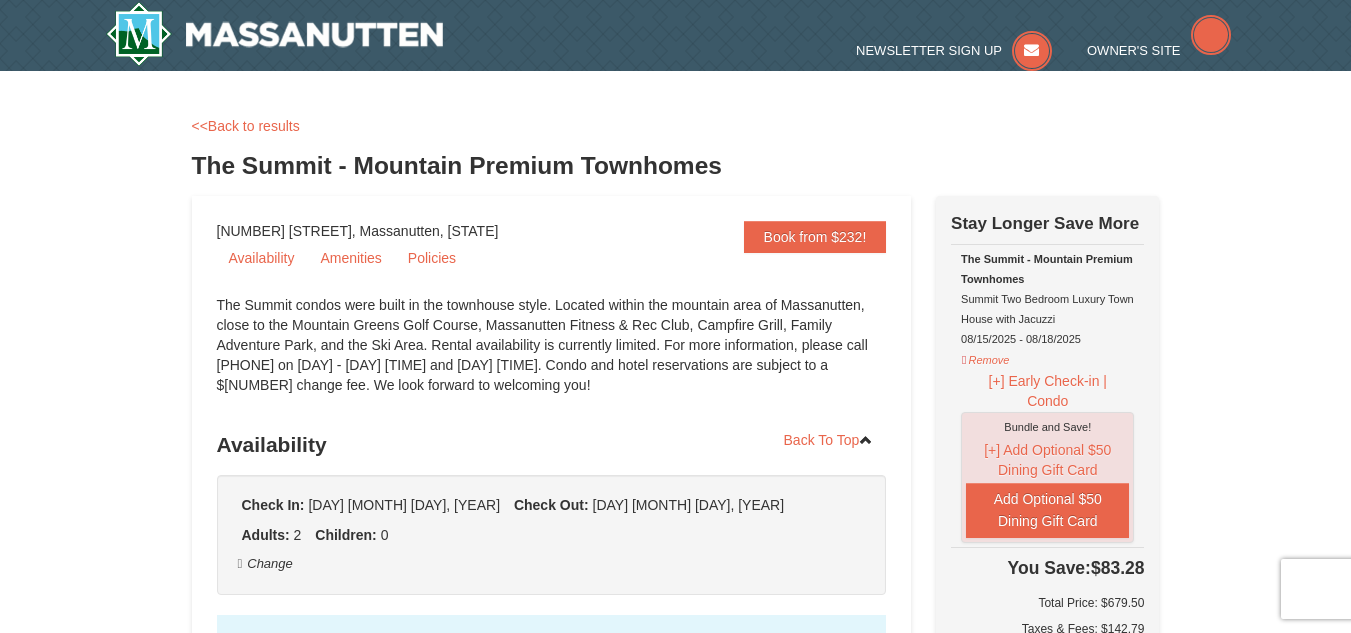 select on "8" 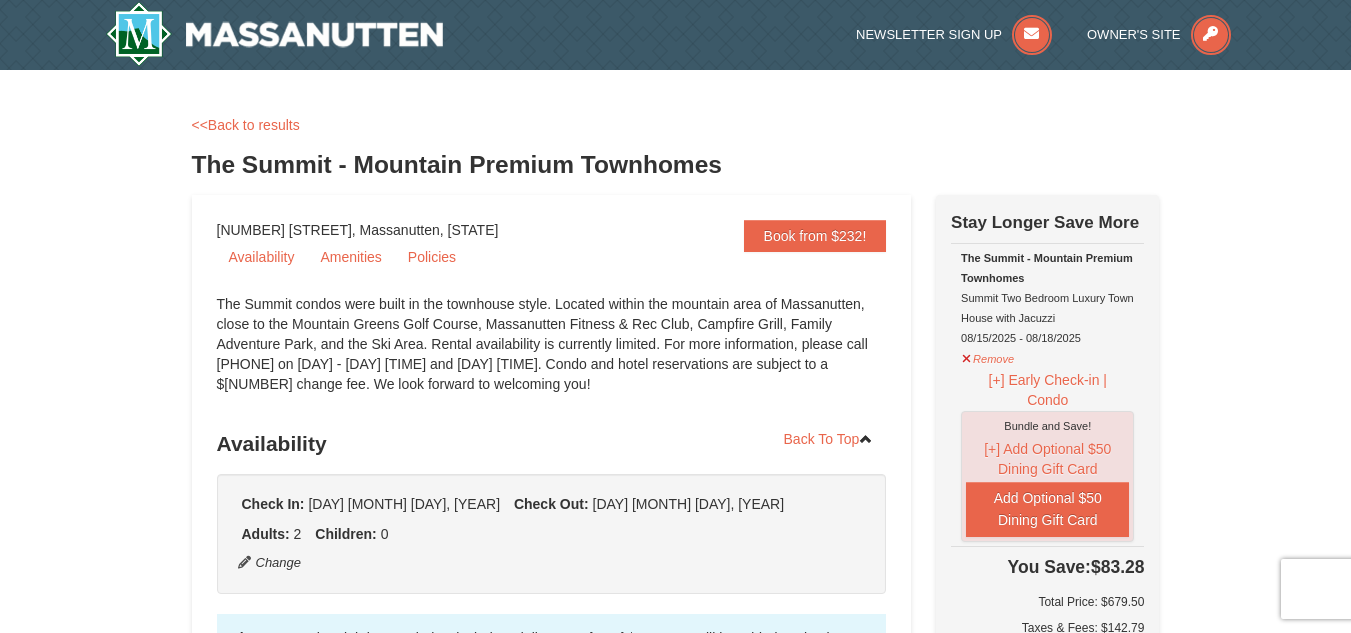 scroll, scrollTop: 0, scrollLeft: 0, axis: both 